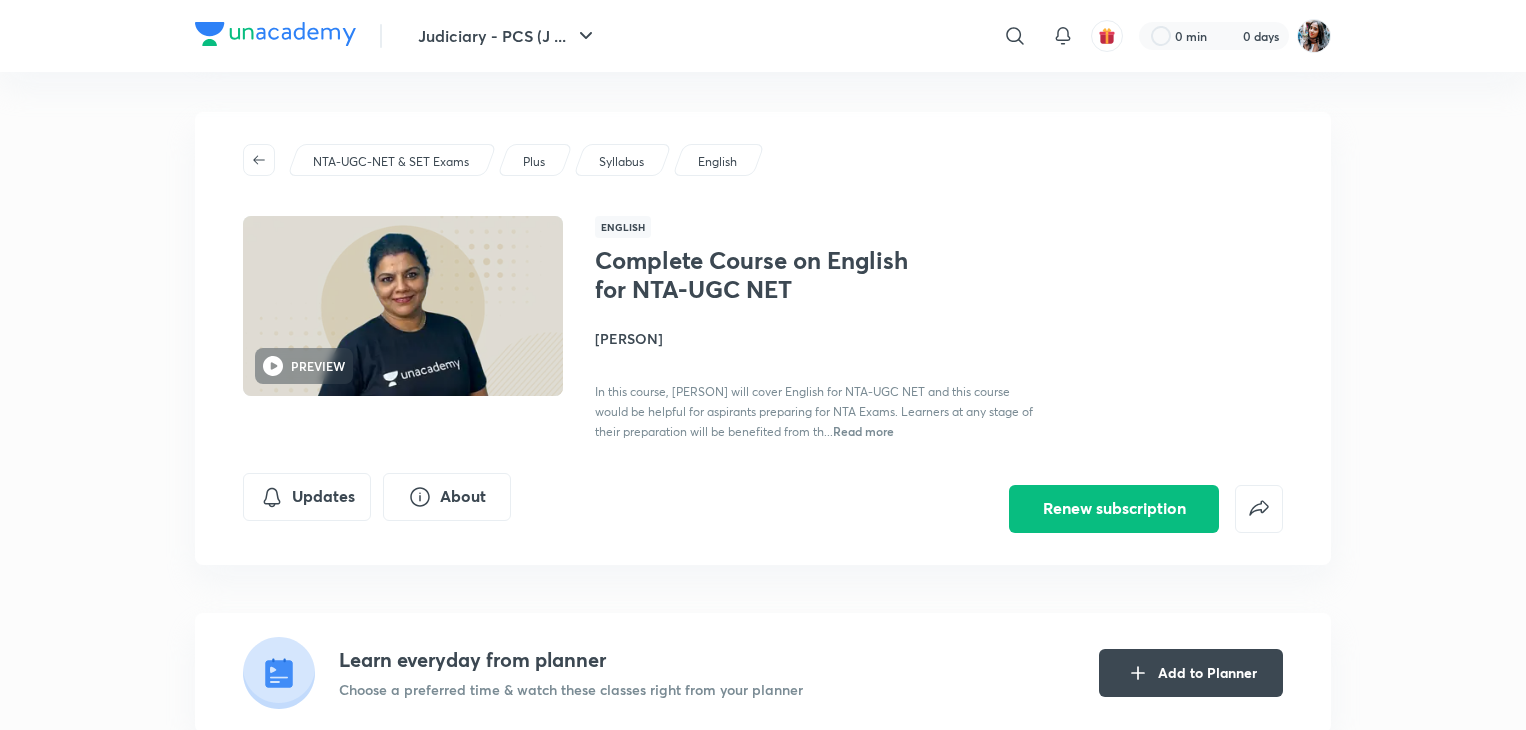 scroll, scrollTop: 0, scrollLeft: 0, axis: both 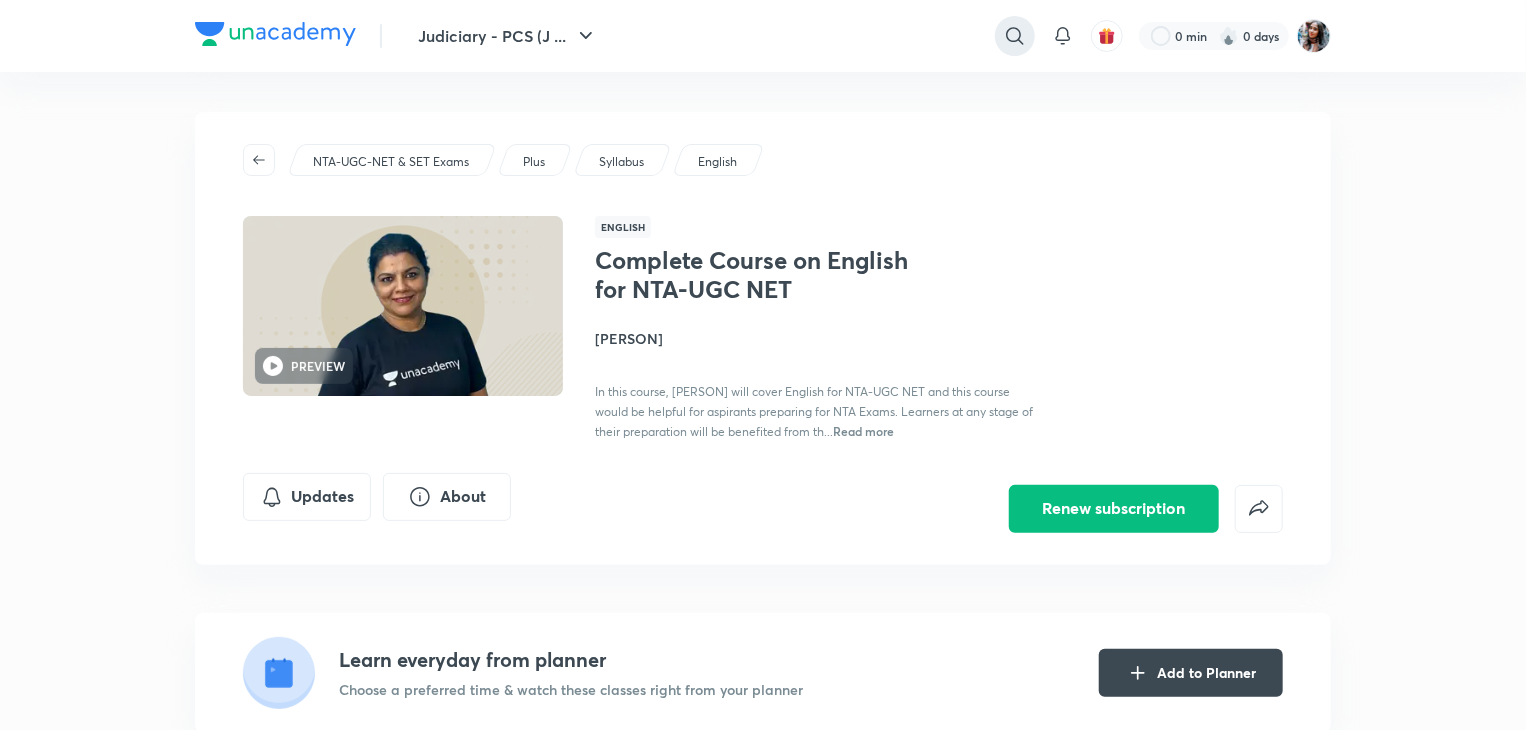 click 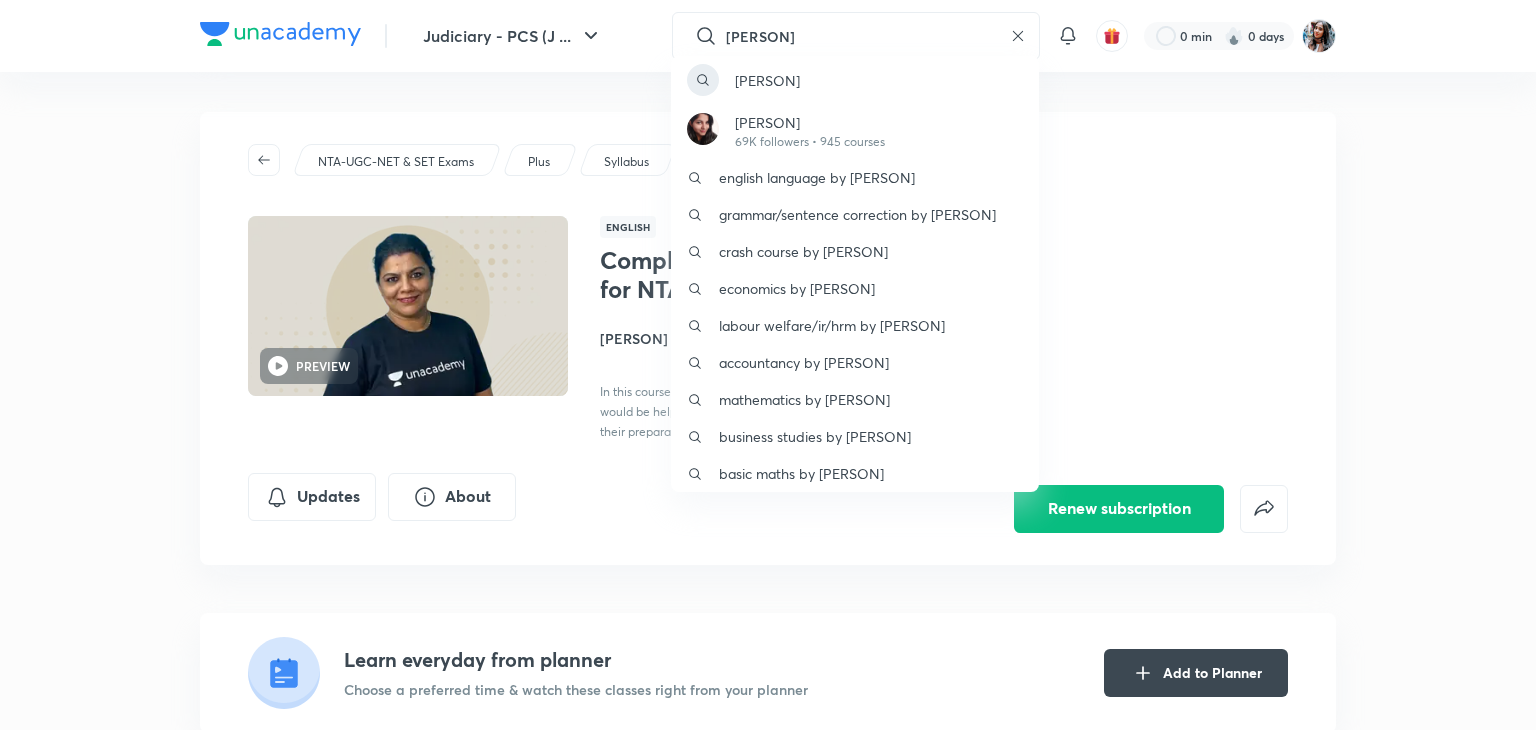 click on "priy Priyanka Aggarwal 69K followers • 945 courses english language by priyanka aggarwal grammar/sentence correction by priyanka aggarwal crash course by priyanka aggarwal economics by priya jain labour welfare/ir/hrm by priyashi barthwal accountancy by priya jain mathematics by priyanka aggarwal business studies by priya jain basic maths by priyanka aggarwal" at bounding box center [768, 365] 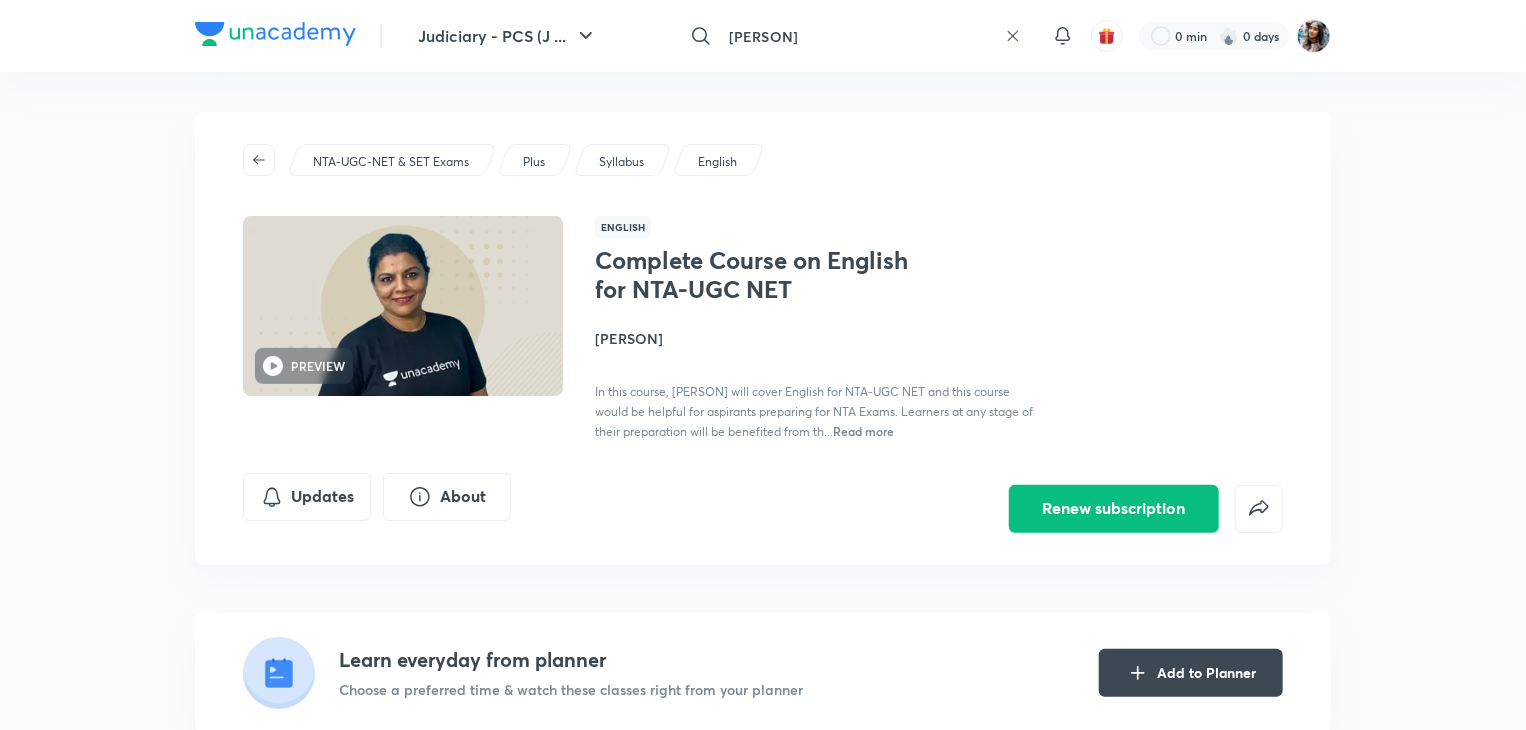 click on "priy" at bounding box center (859, 36) 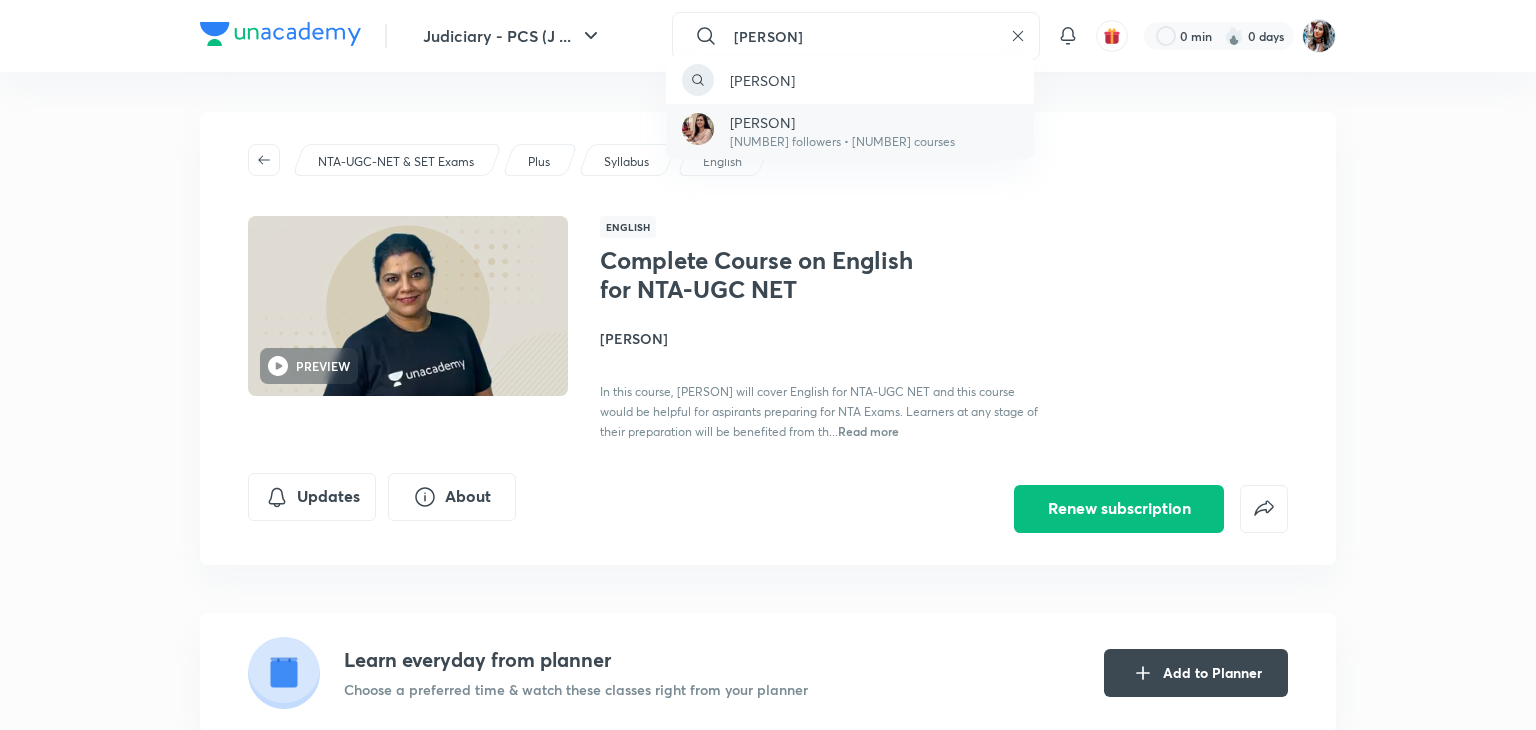 type on "priya singla" 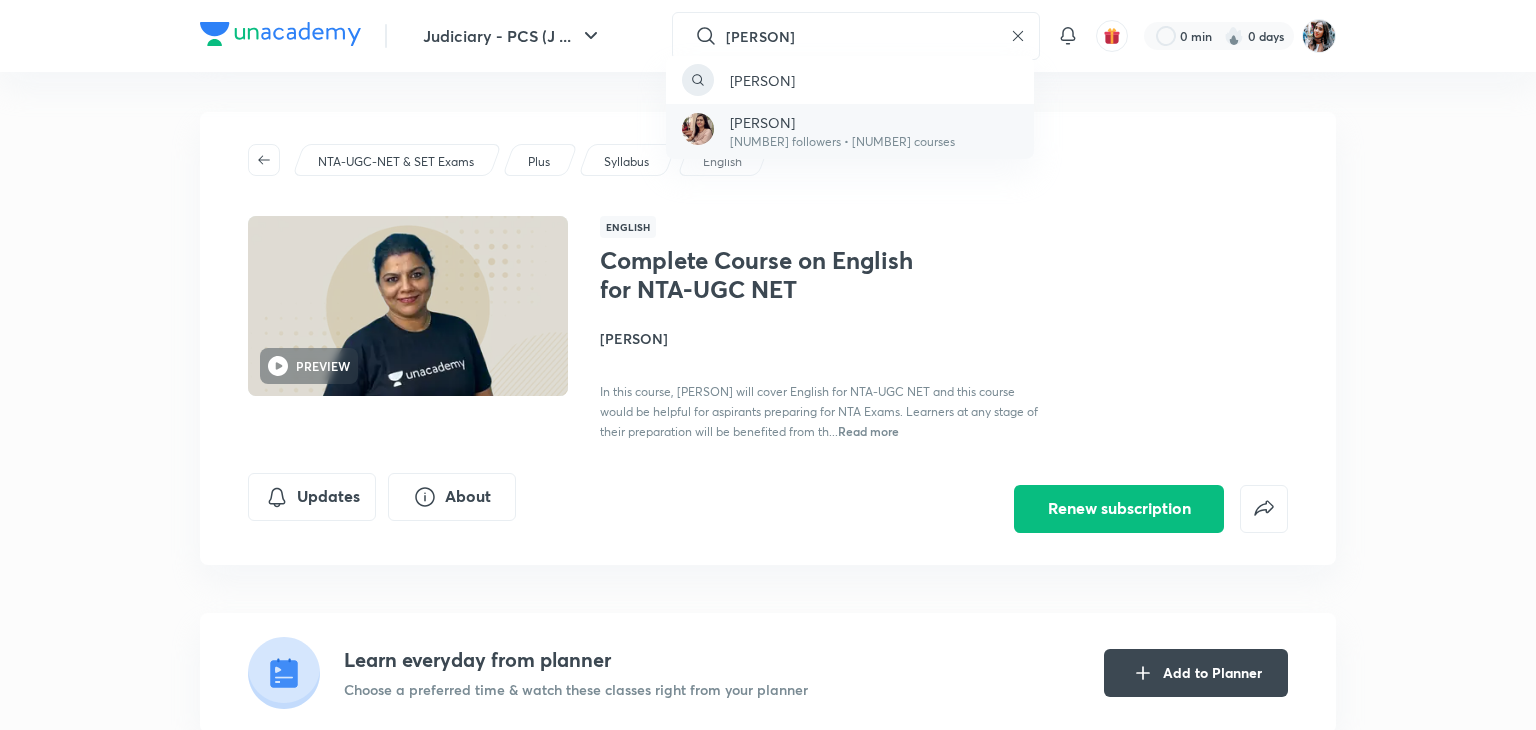 click on "7K followers • 389 courses" at bounding box center [842, 142] 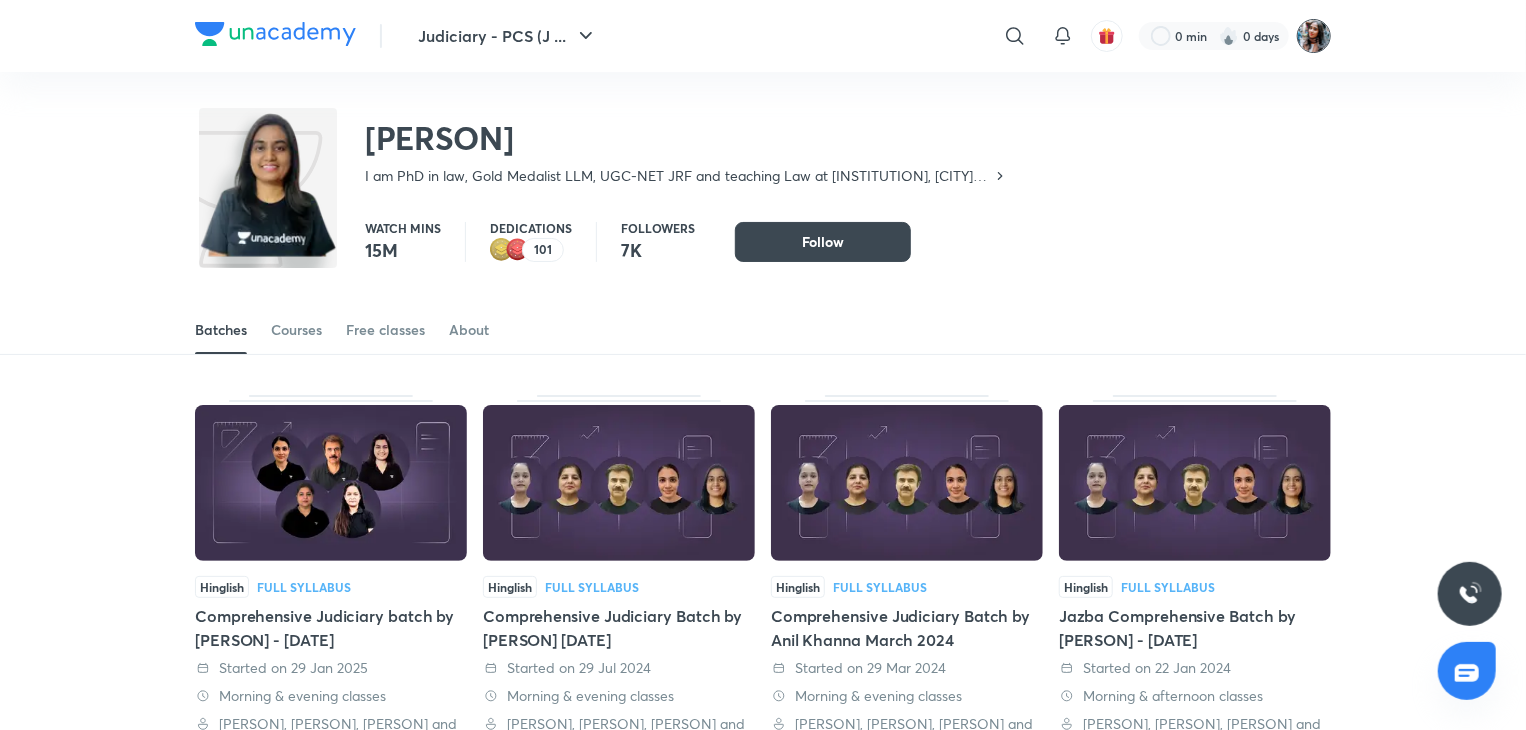click at bounding box center [1314, 36] 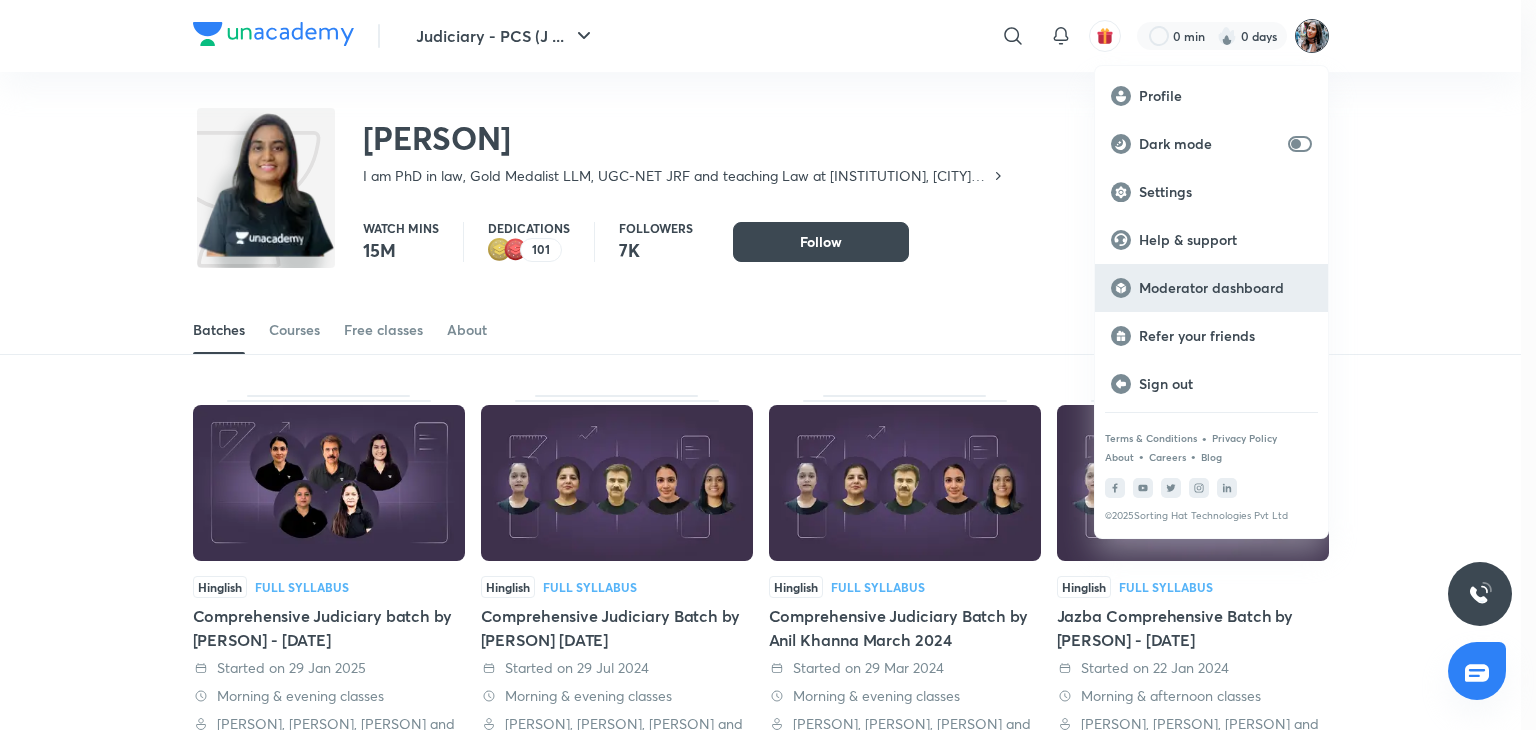 click on "Moderator dashboard" at bounding box center [1225, 288] 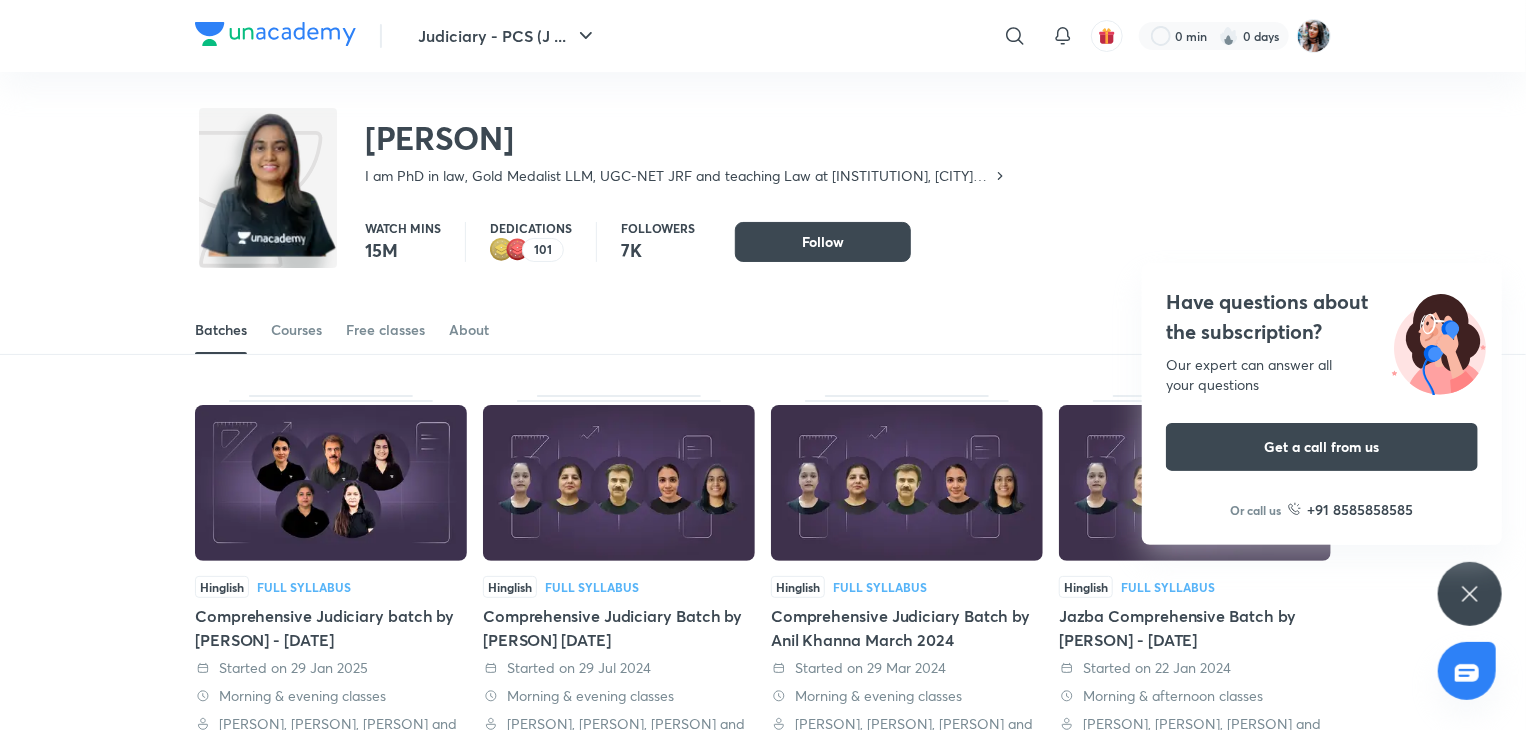 click on "Have questions about the subscription?" at bounding box center (1322, 317) 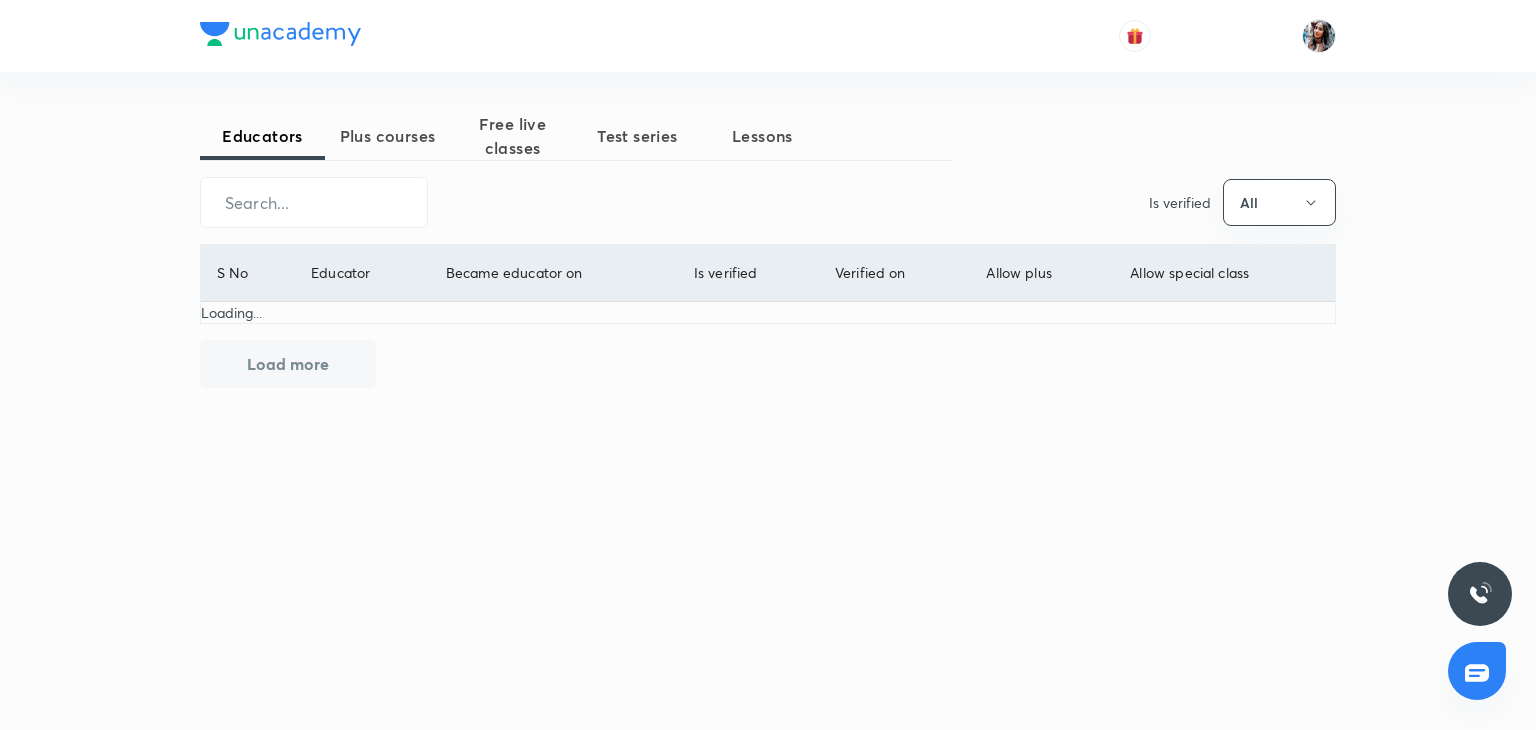 scroll, scrollTop: 0, scrollLeft: 0, axis: both 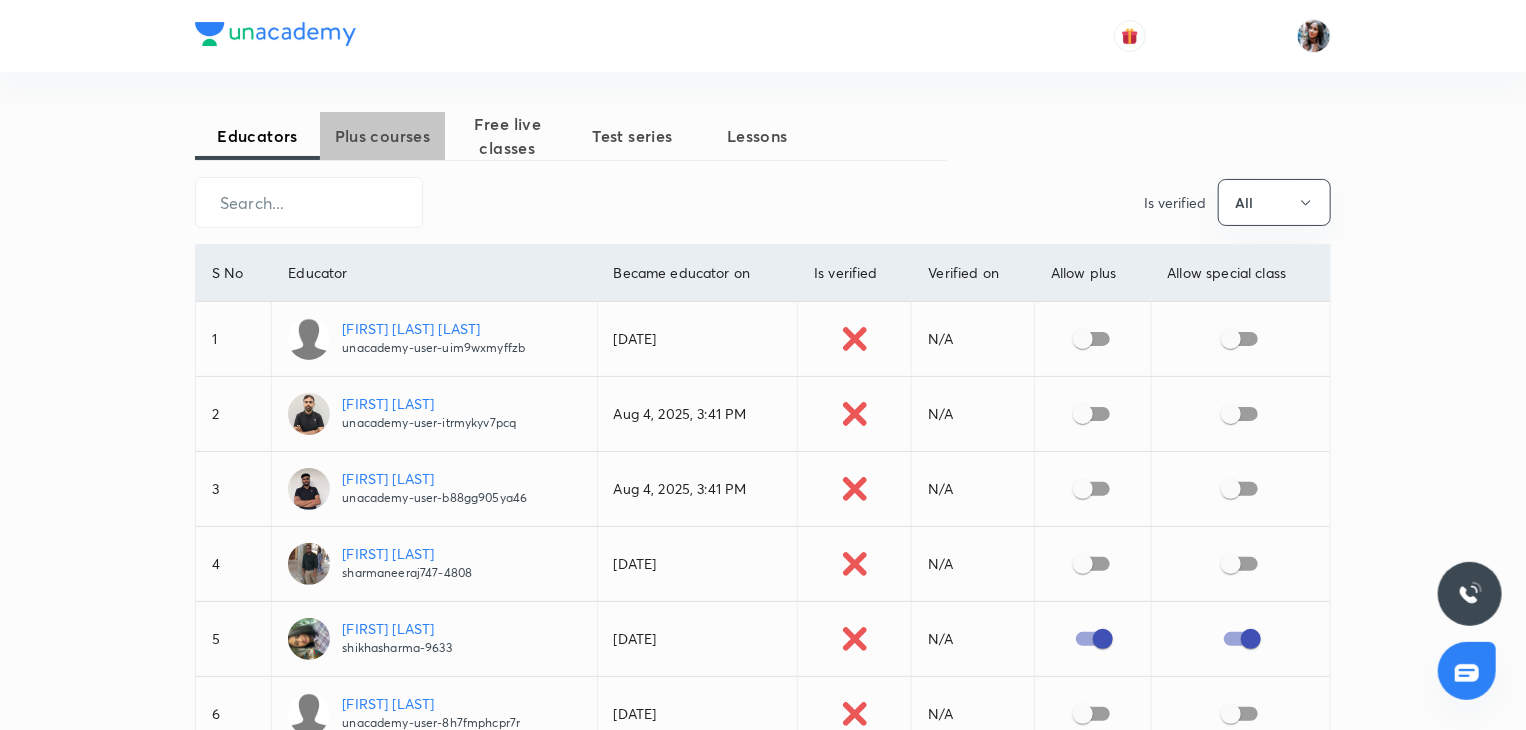 click on "Plus courses" at bounding box center (382, 136) 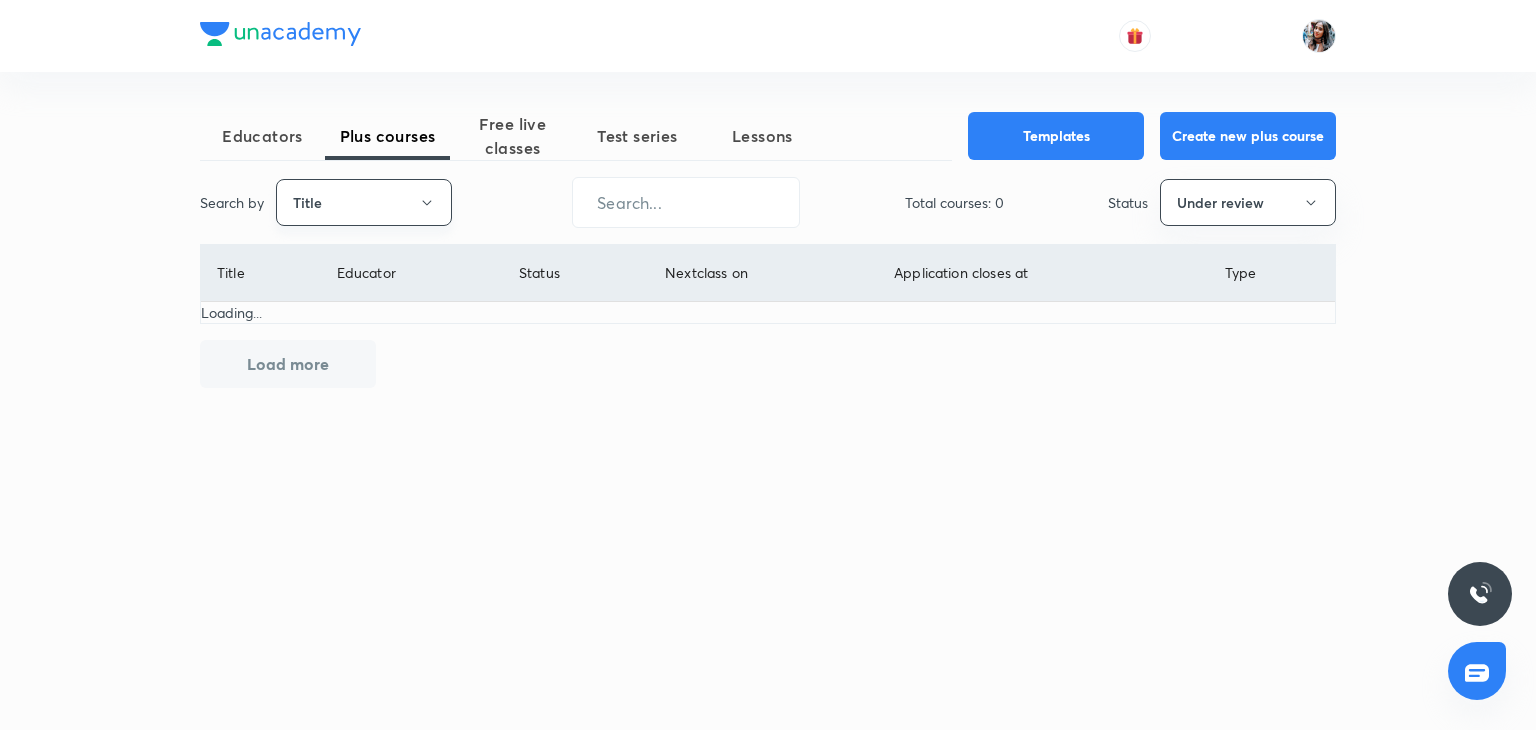 click on "Title" at bounding box center [364, 202] 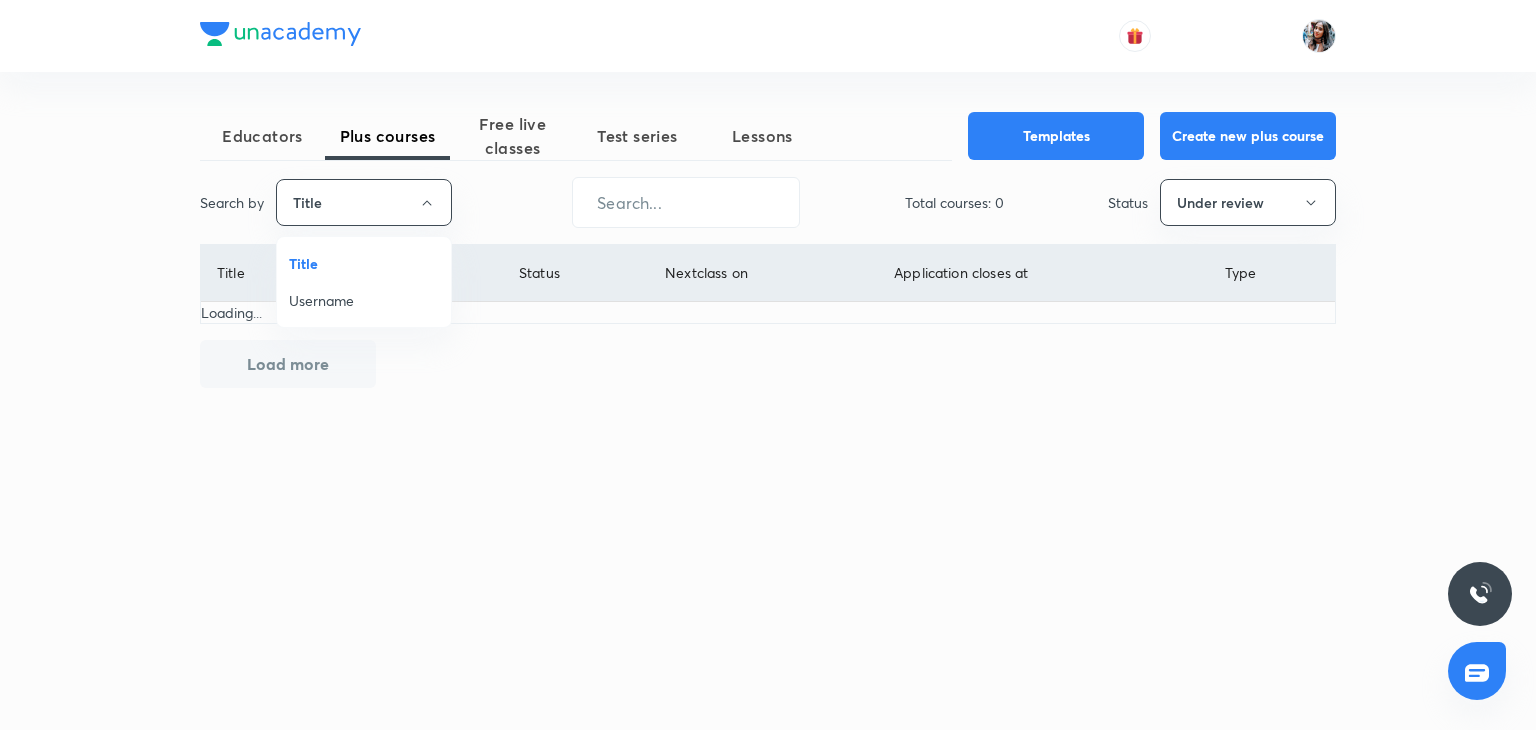 click on "Username" at bounding box center (364, 300) 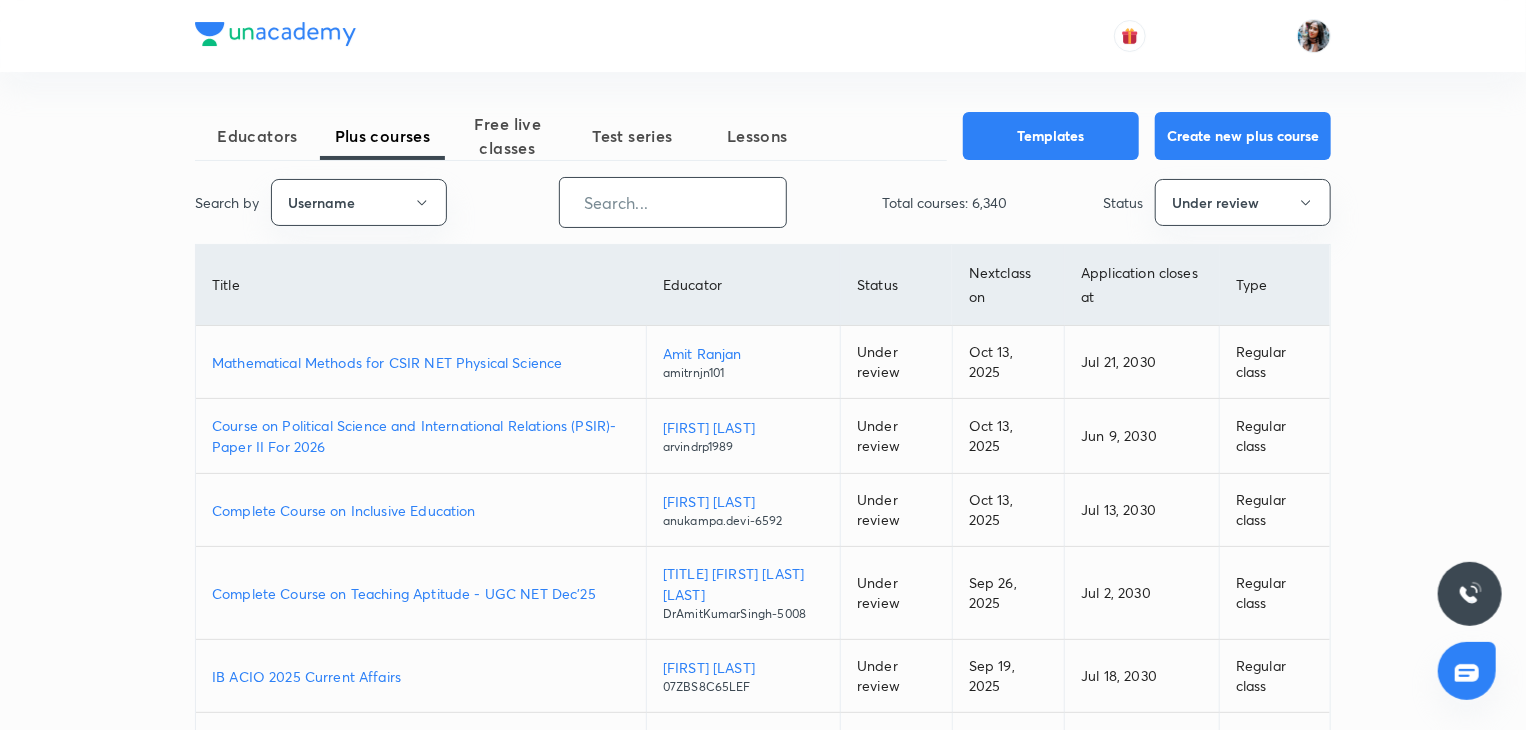 type 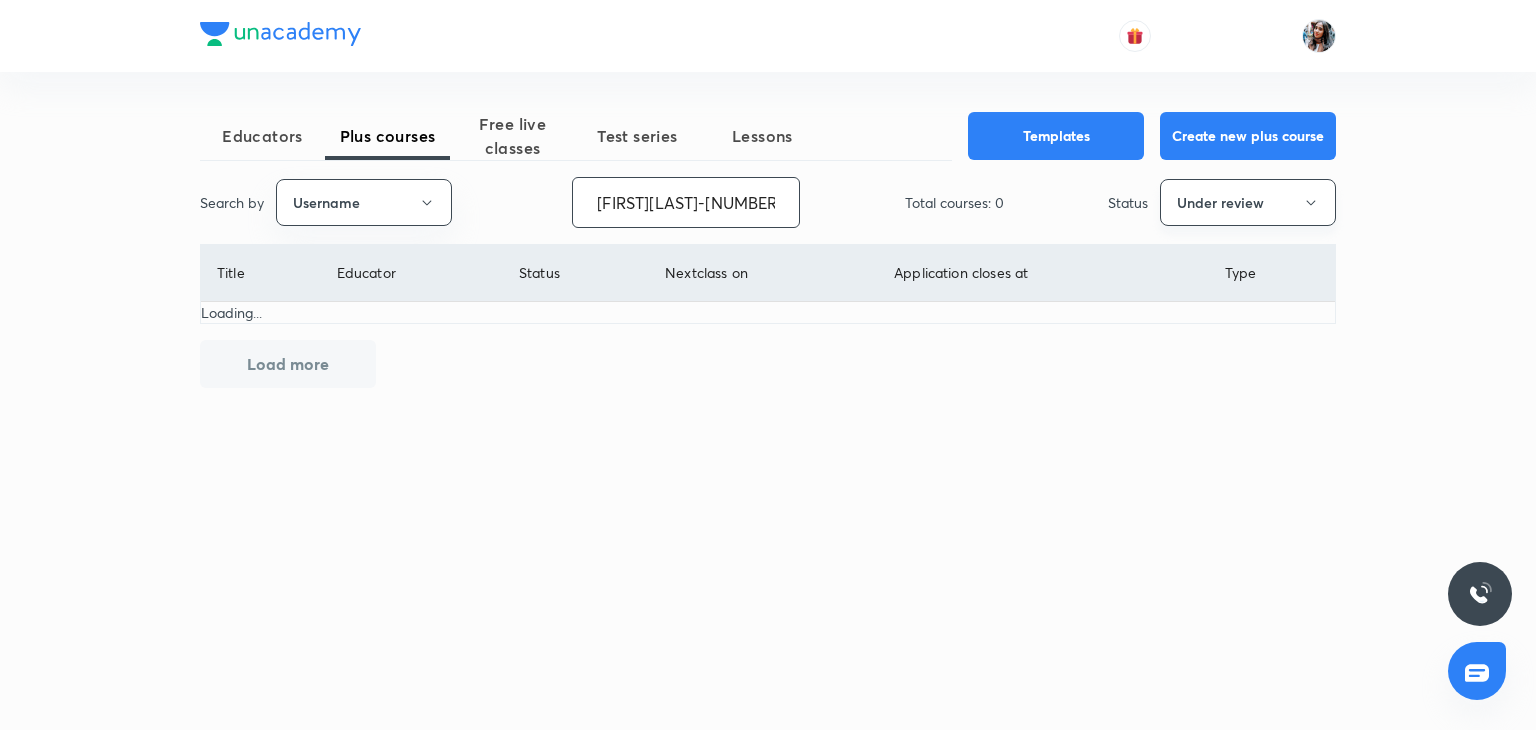 type on "priyasingla-5956" 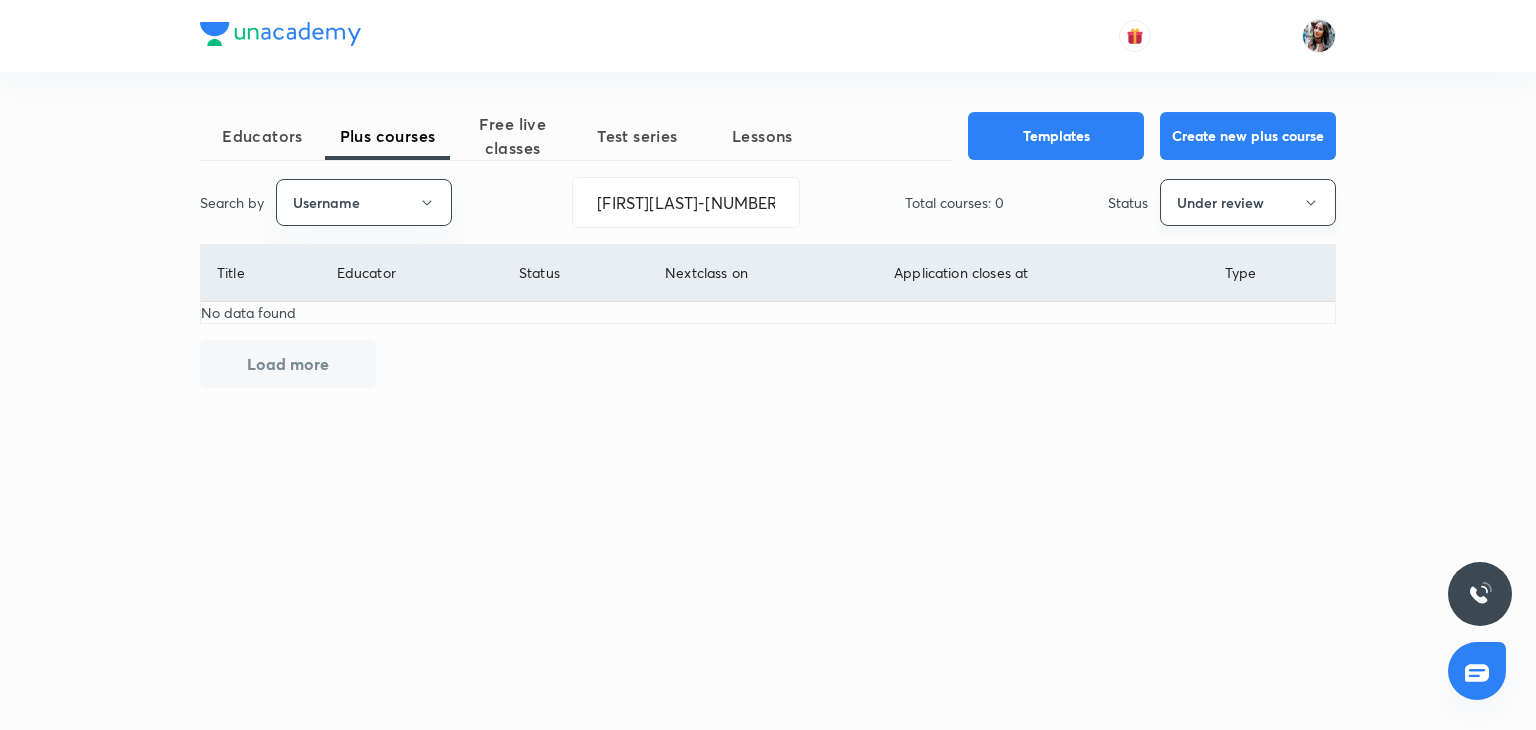 click on "Under review" at bounding box center [1248, 202] 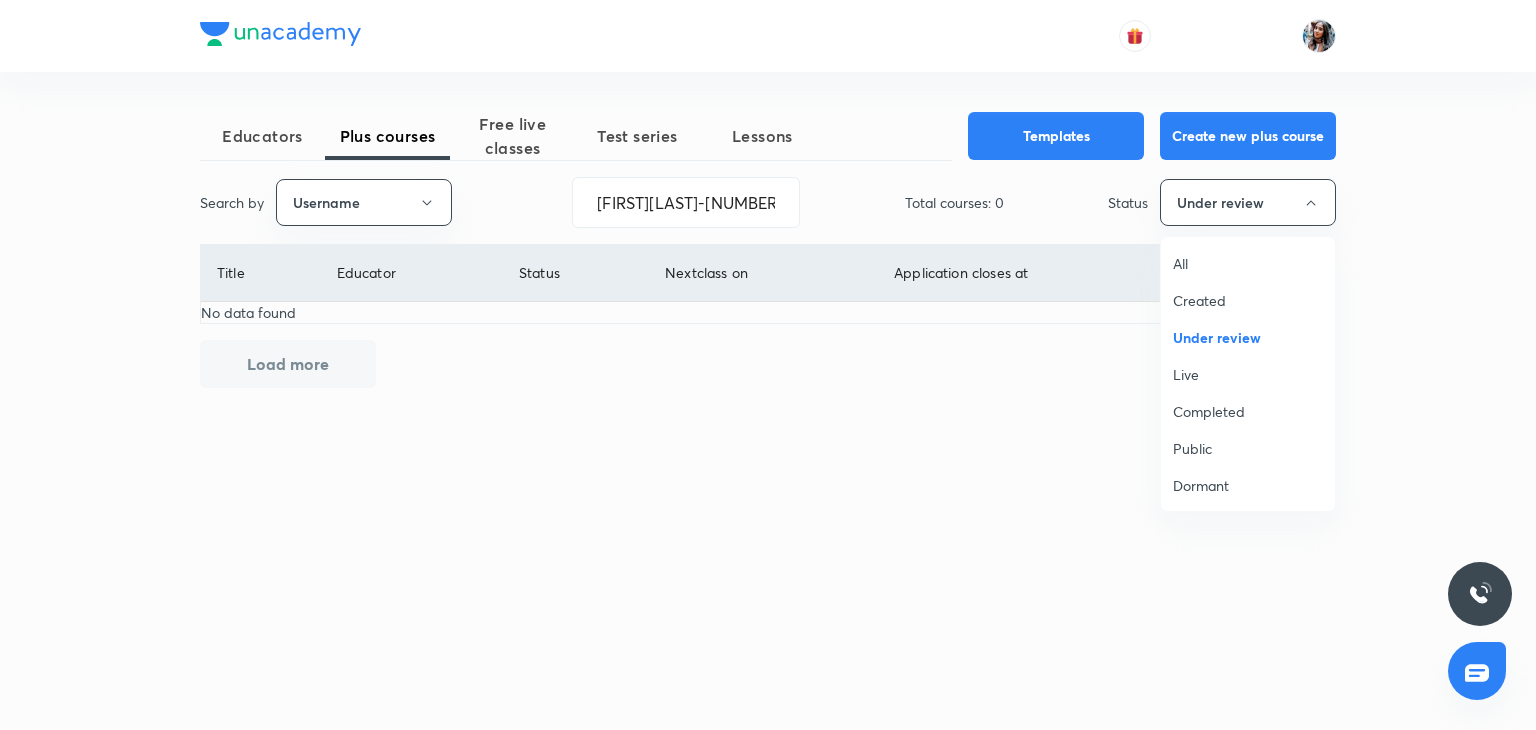 click on "All" at bounding box center (1248, 263) 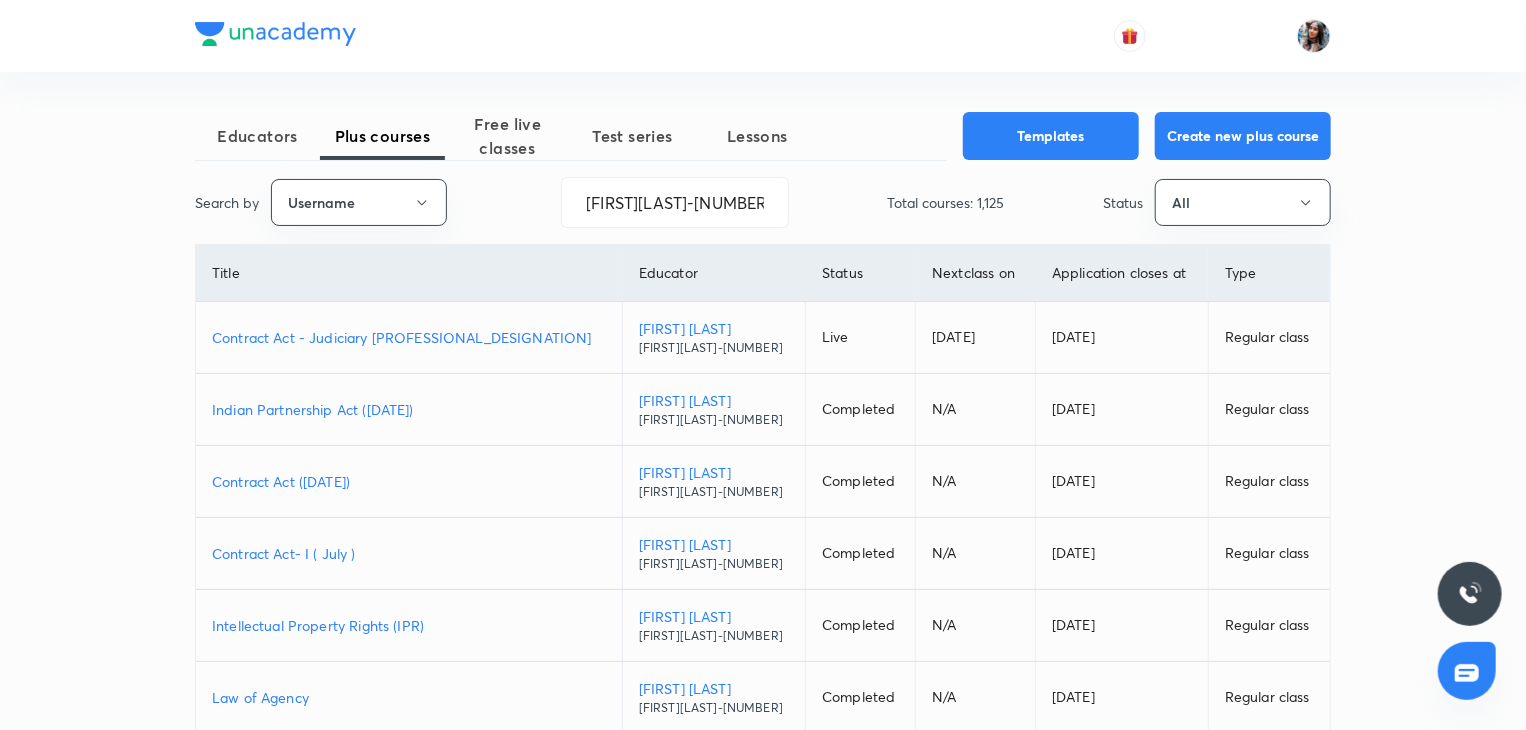 scroll, scrollTop: 64, scrollLeft: 0, axis: vertical 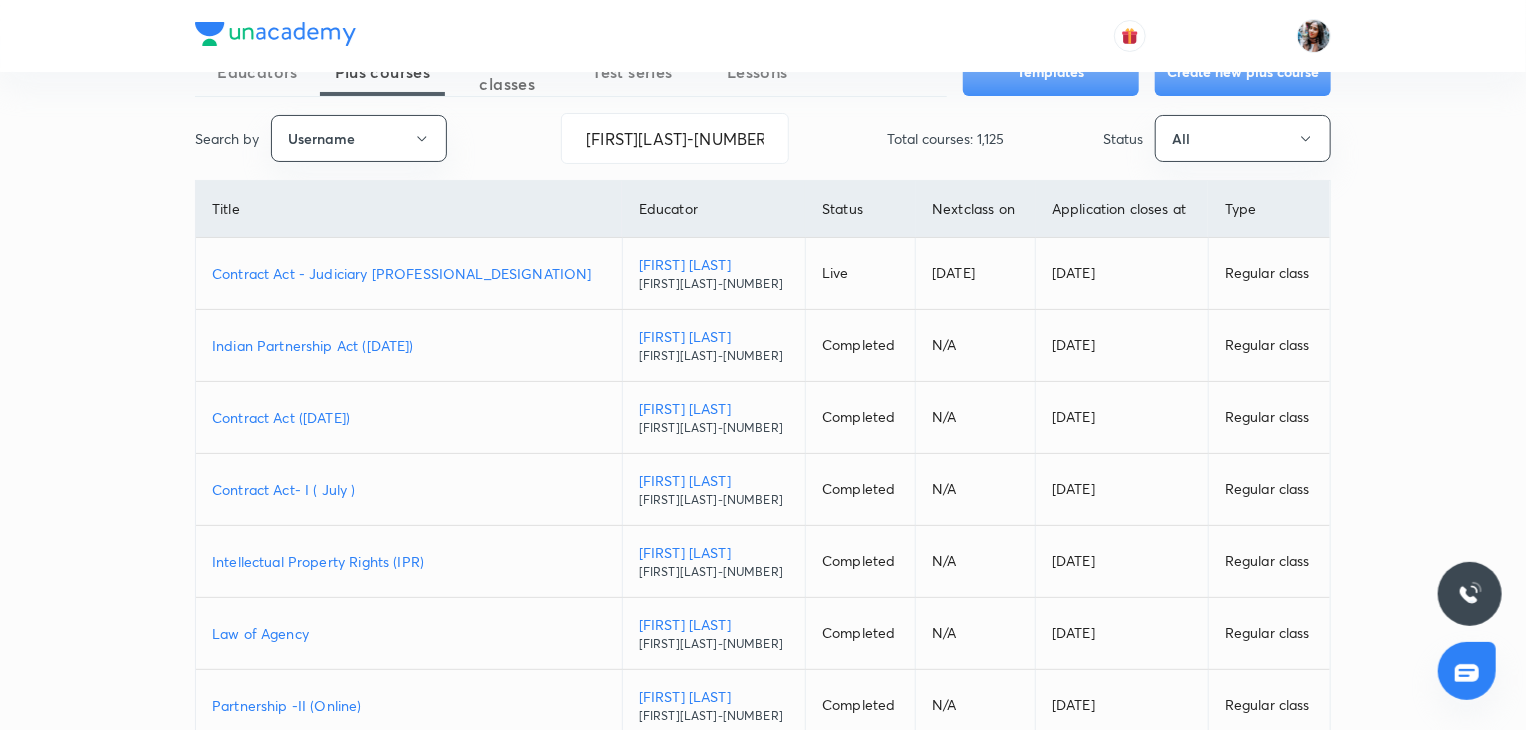 click on "Contract Act - Judiciary PCS-J" at bounding box center (409, 273) 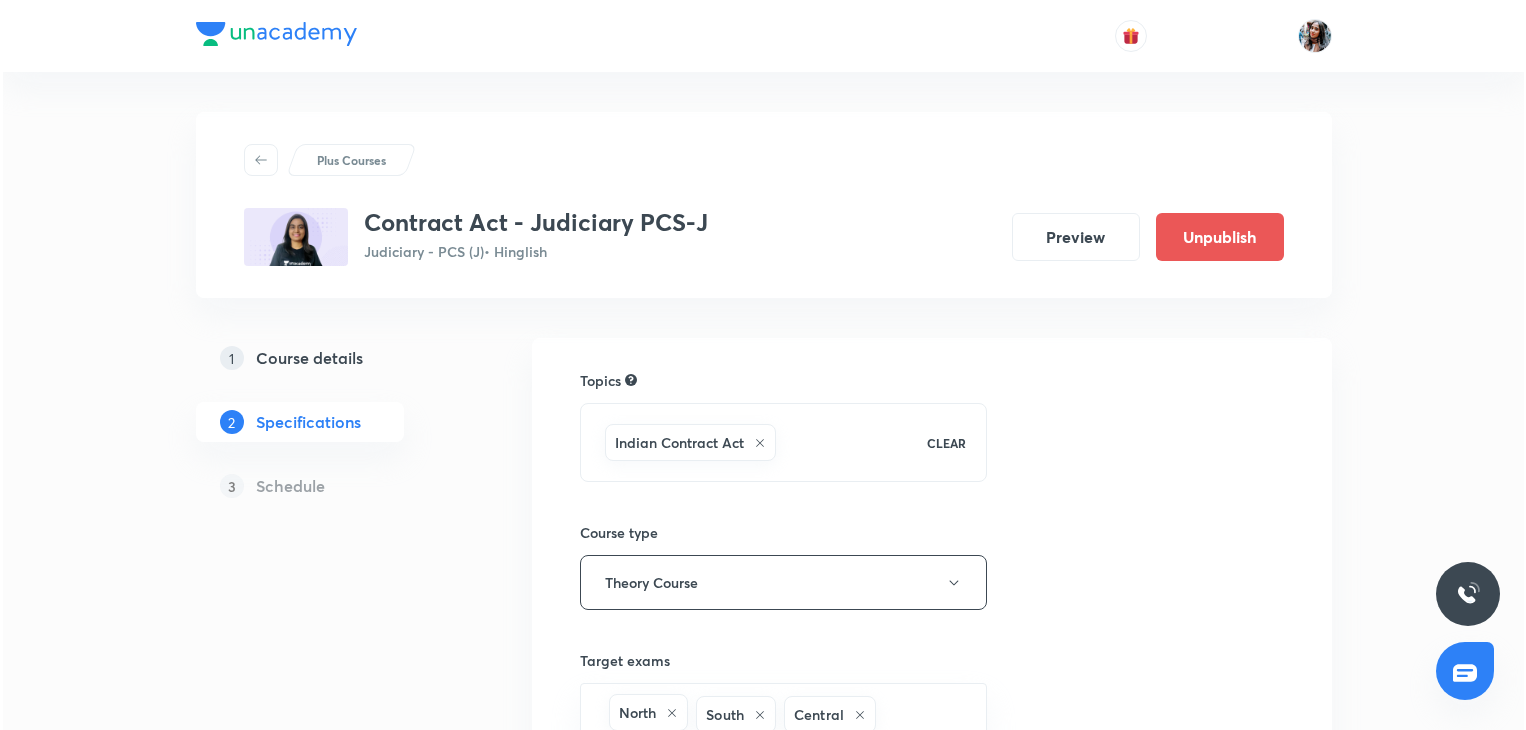 scroll, scrollTop: 0, scrollLeft: 0, axis: both 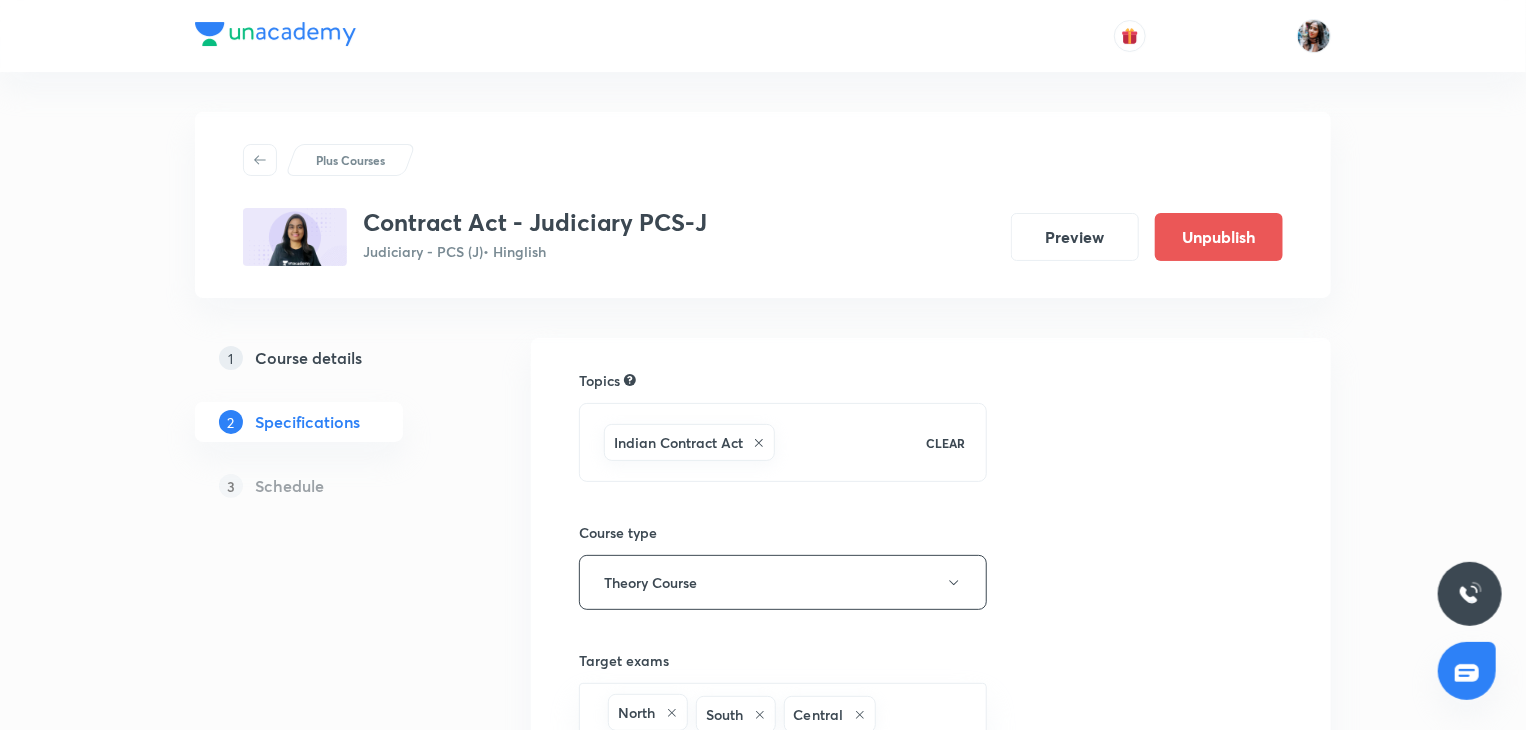 click on "Course details" at bounding box center (308, 358) 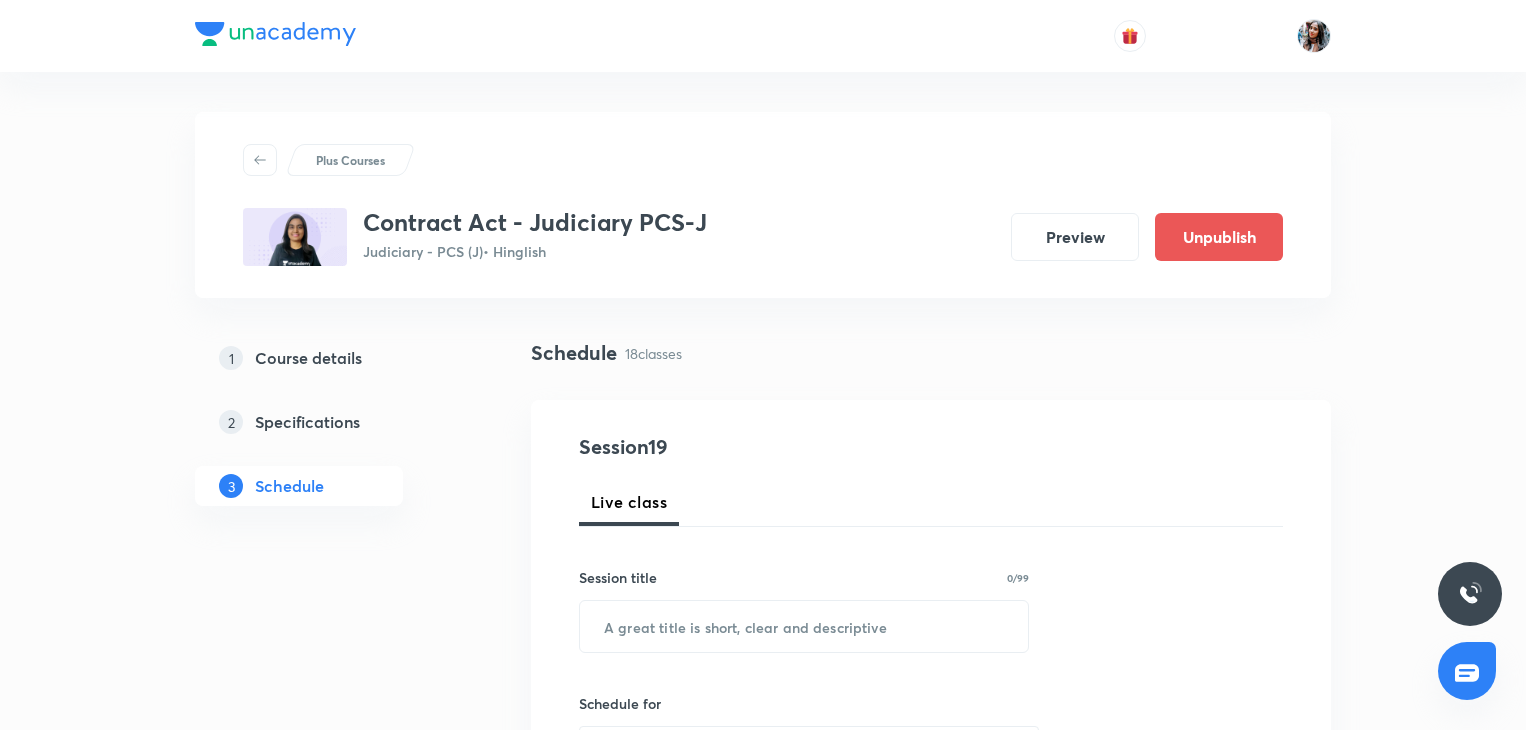 scroll, scrollTop: 0, scrollLeft: 0, axis: both 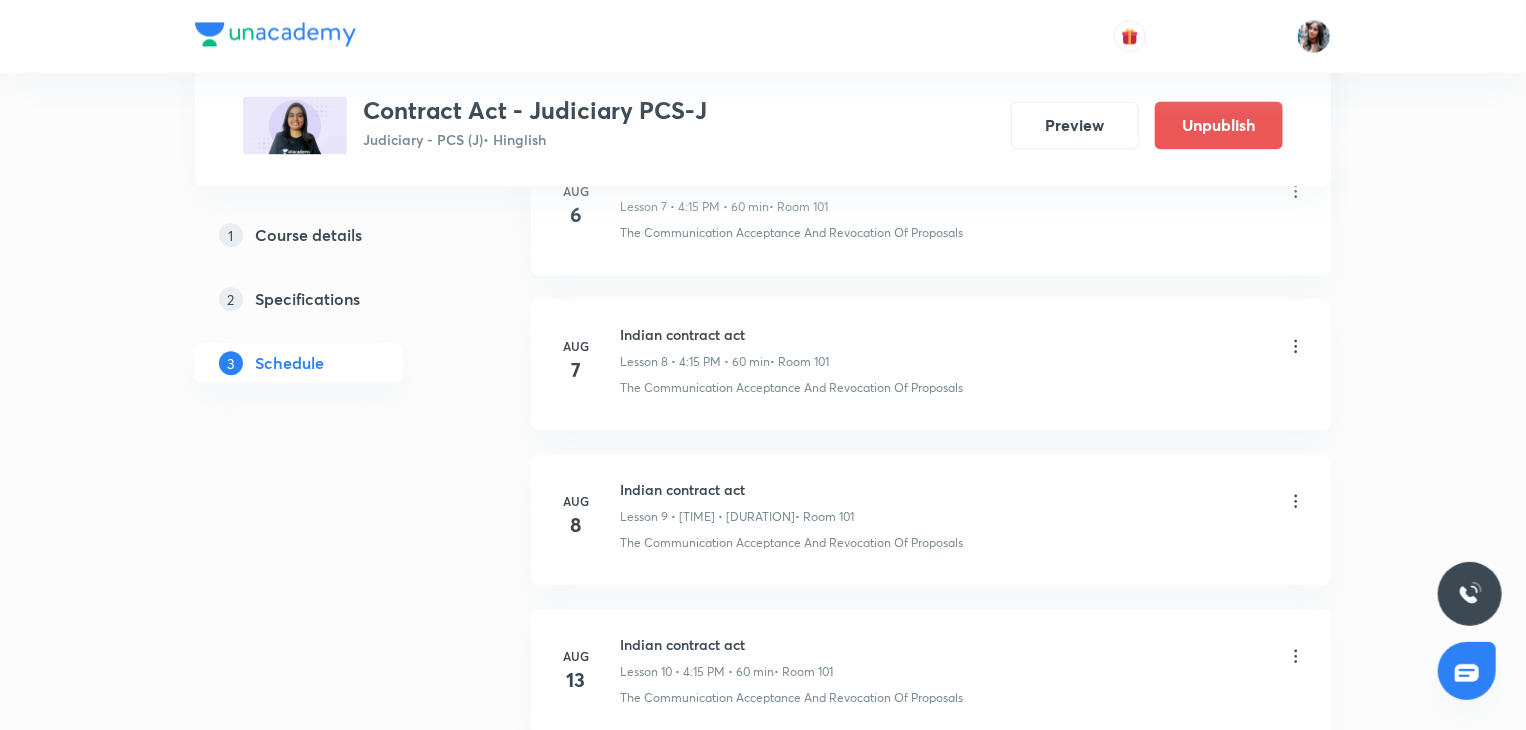 click on "1 Course details 2 Specifications 3 Schedule" at bounding box center (331, 123) 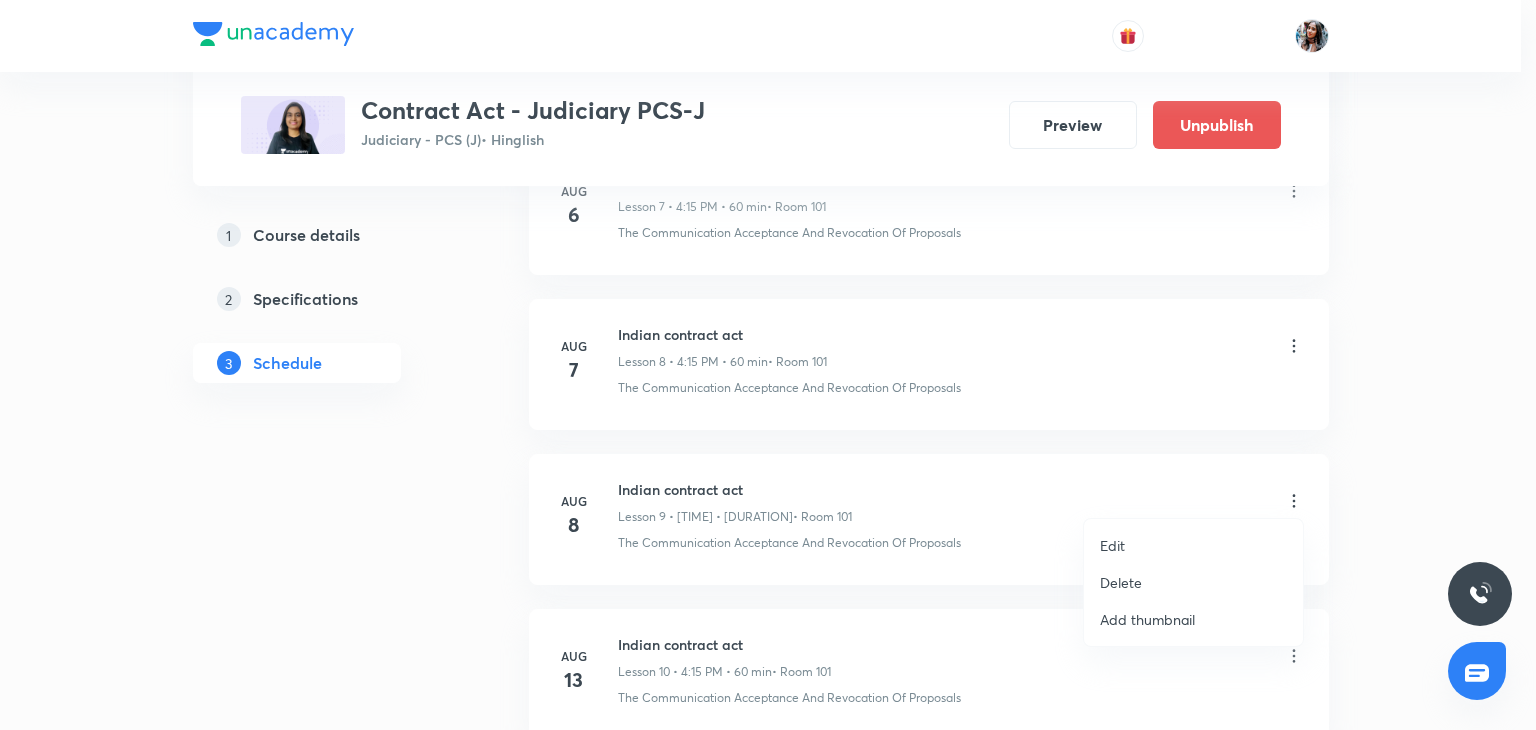 click on "Delete" at bounding box center (1121, 582) 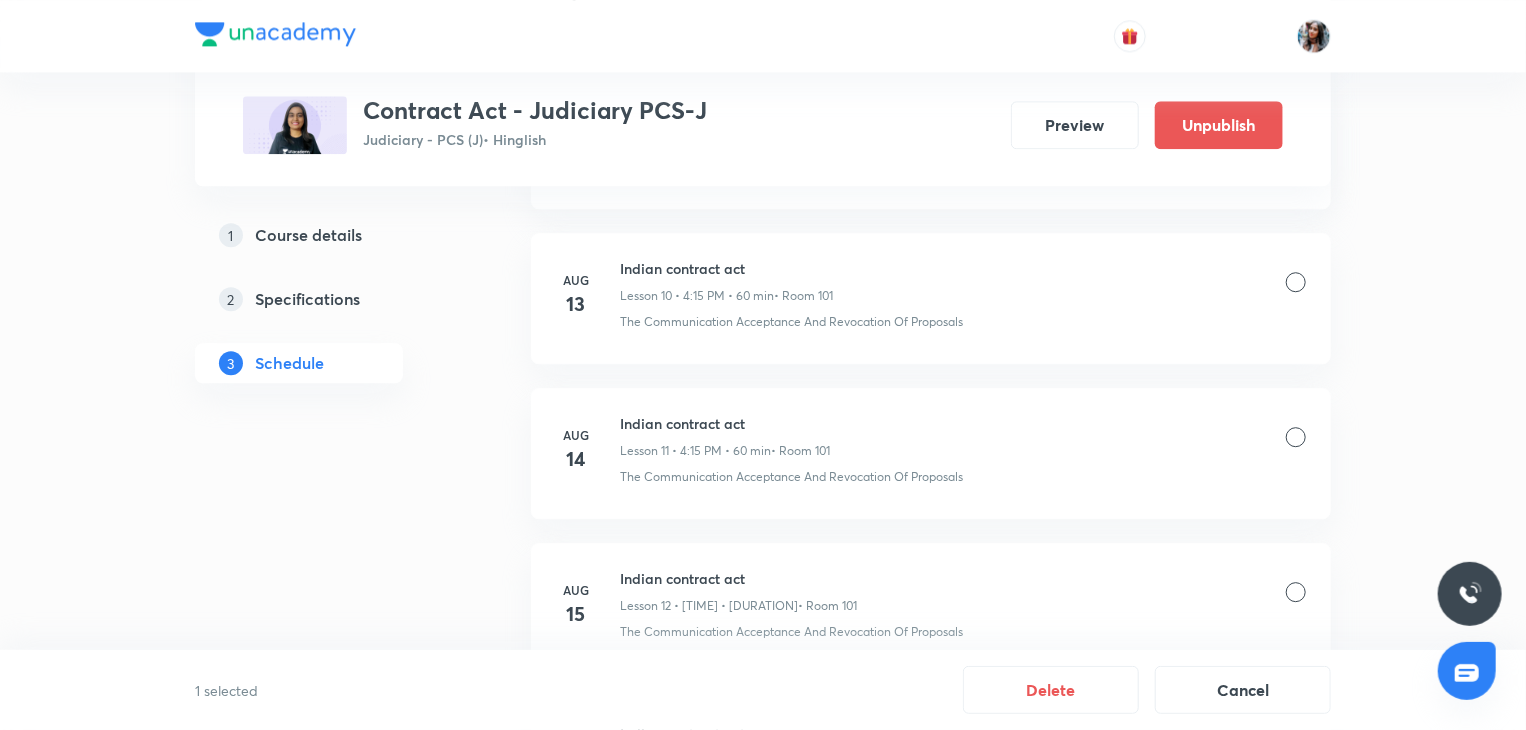 scroll, scrollTop: 2711, scrollLeft: 0, axis: vertical 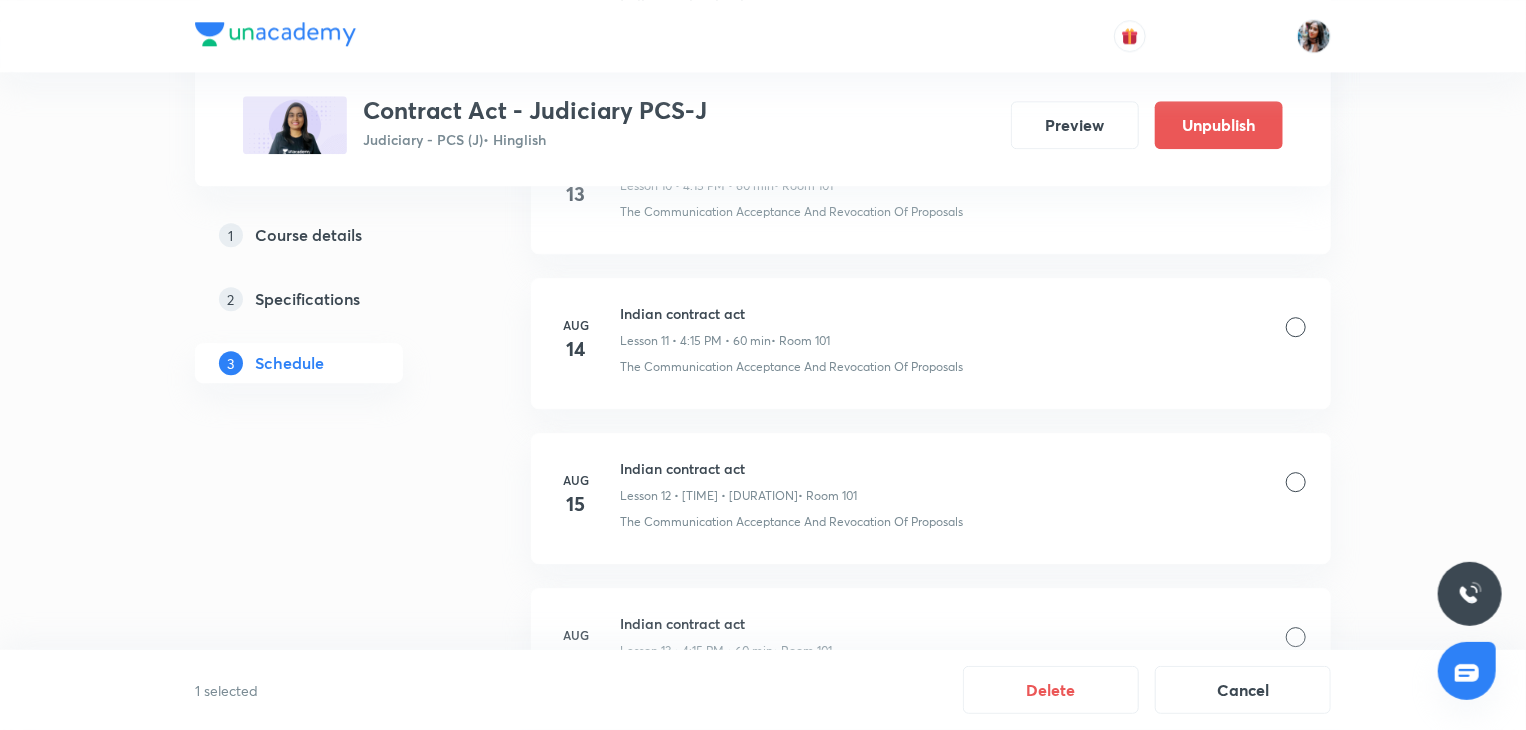 click at bounding box center (1296, 482) 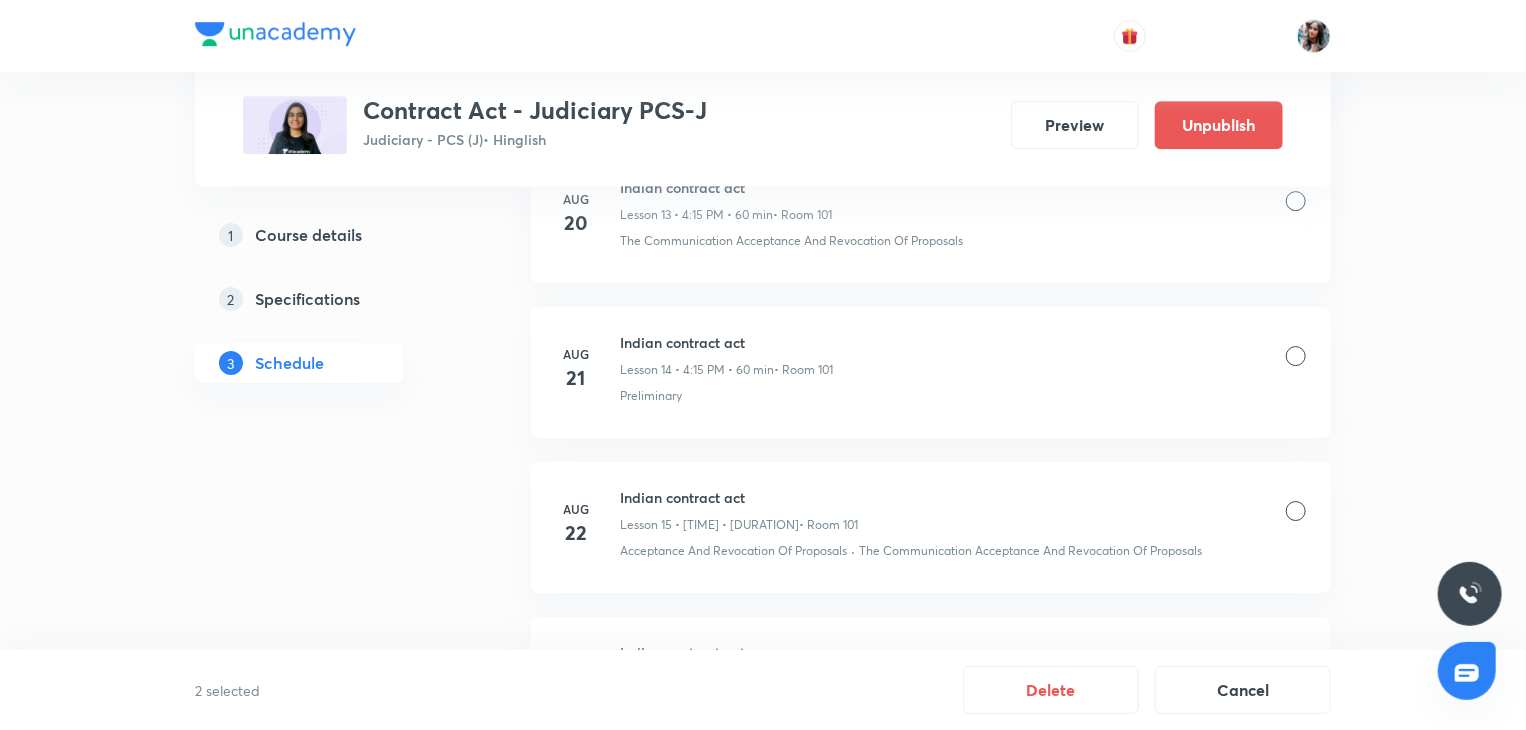 scroll, scrollTop: 3209, scrollLeft: 0, axis: vertical 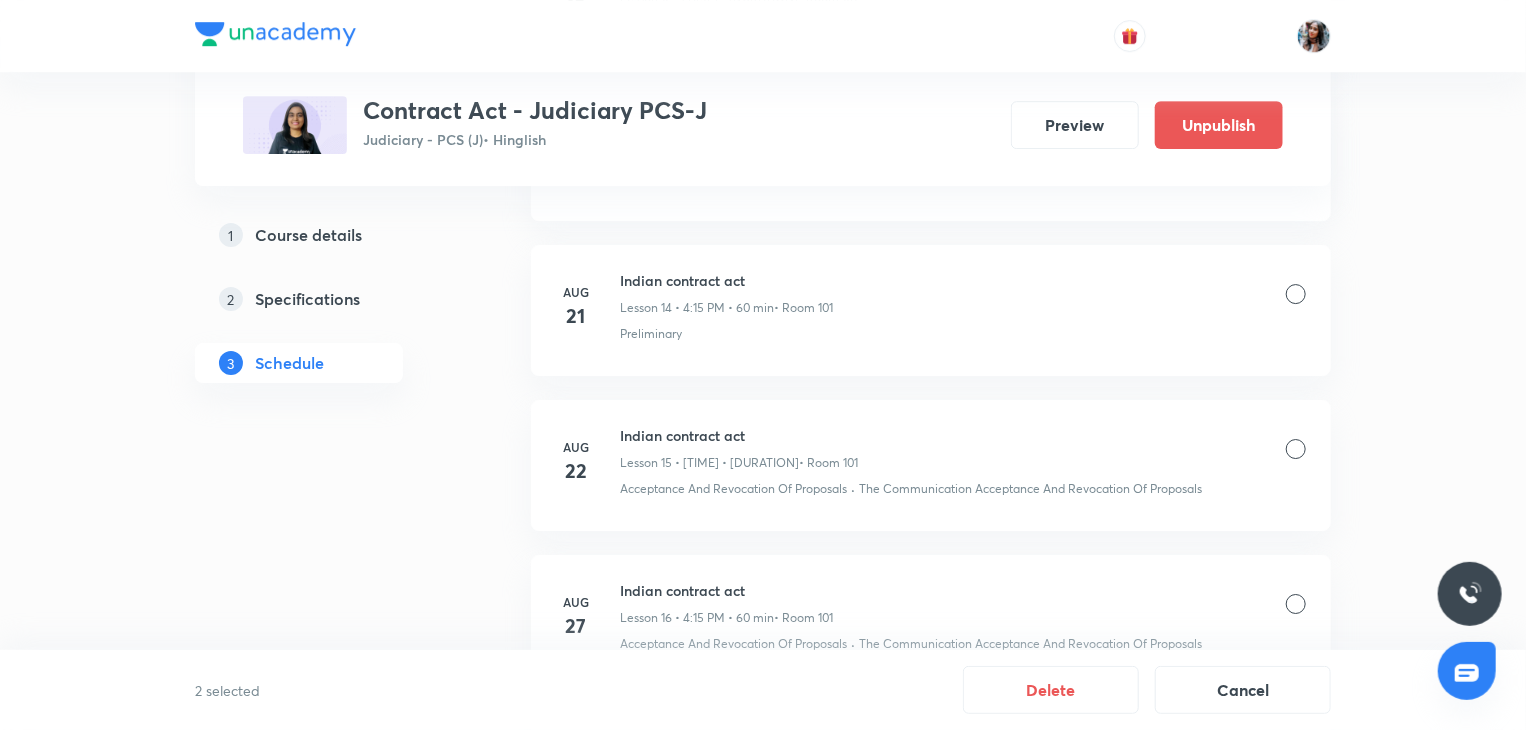 click at bounding box center [1296, 449] 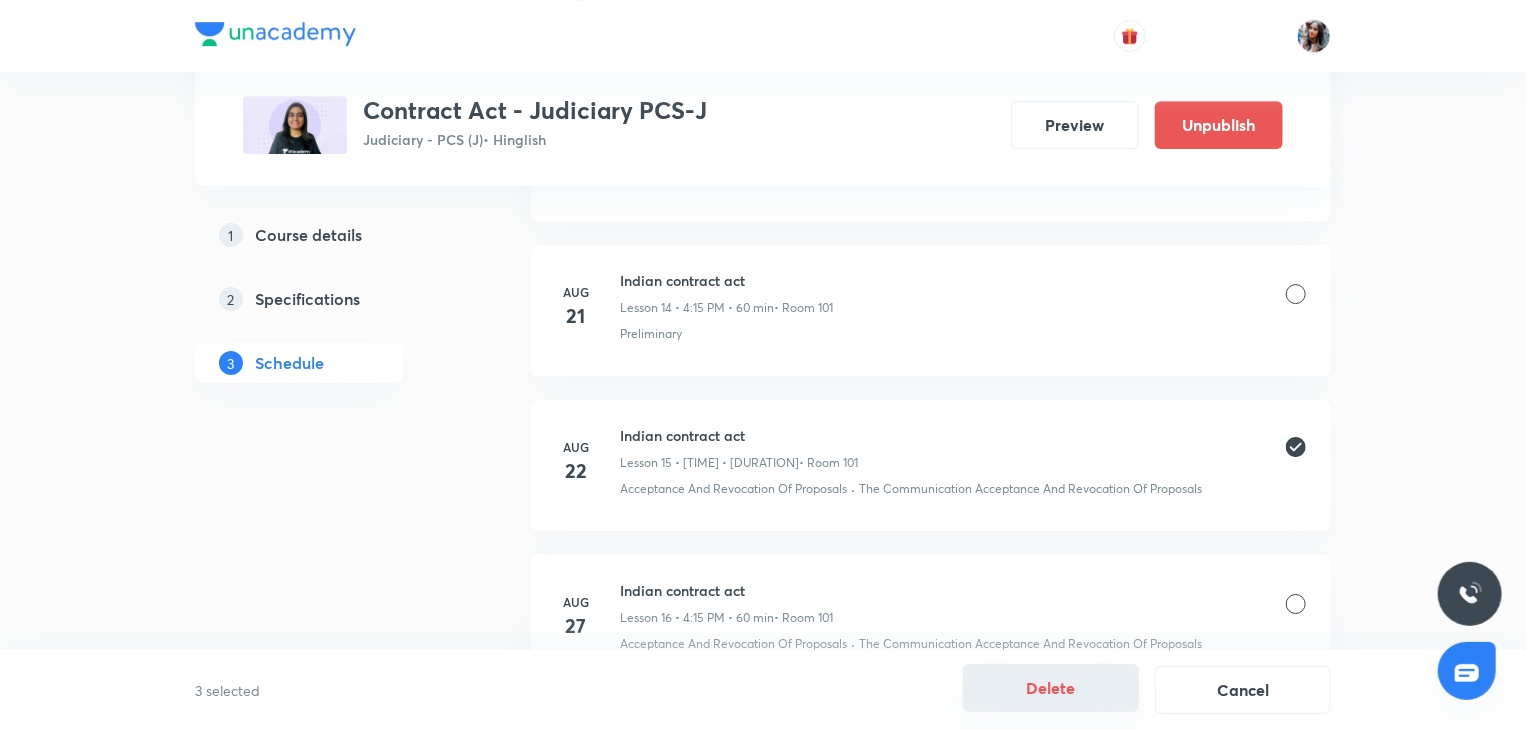 click on "Delete" at bounding box center [1051, 688] 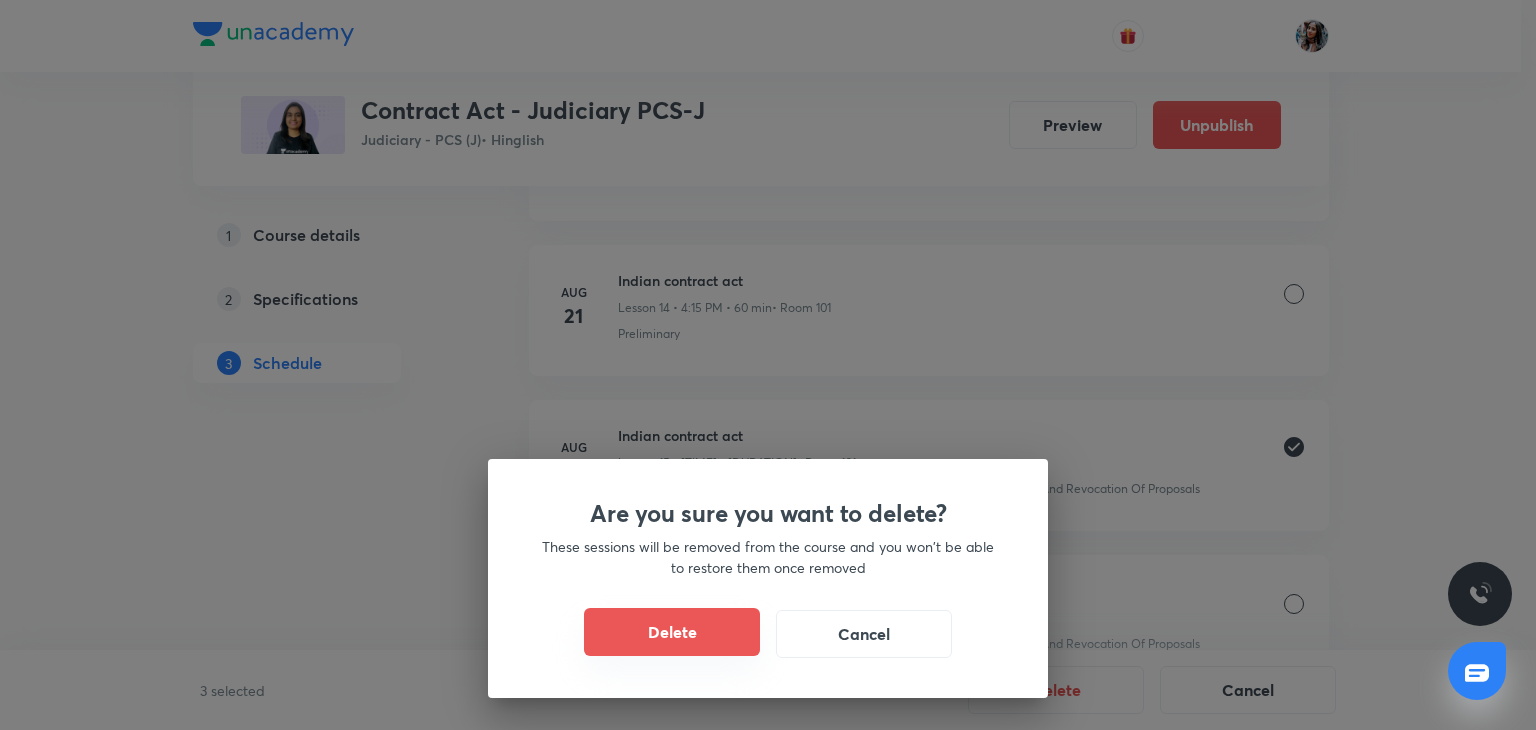 click on "Delete" at bounding box center [672, 632] 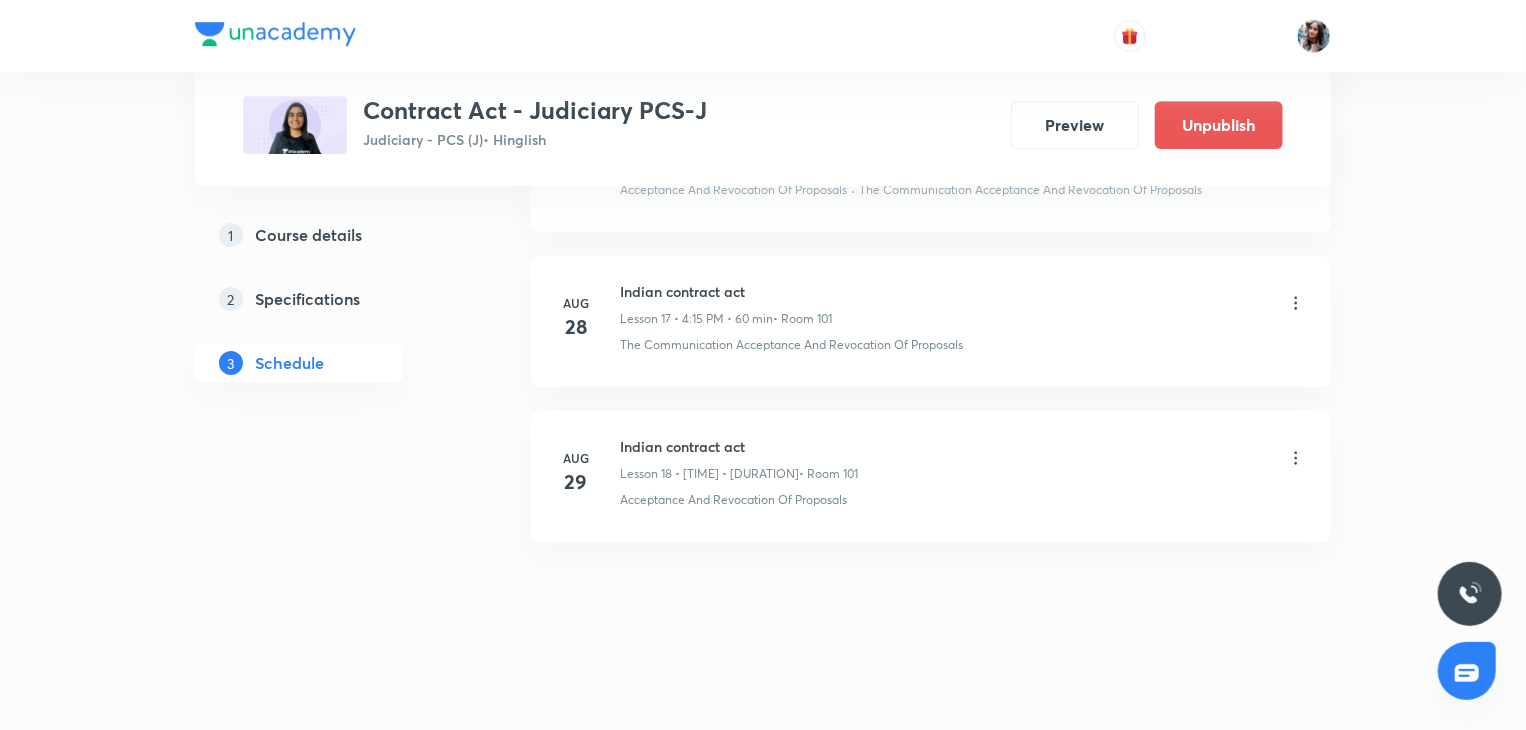 scroll, scrollTop: 3191, scrollLeft: 0, axis: vertical 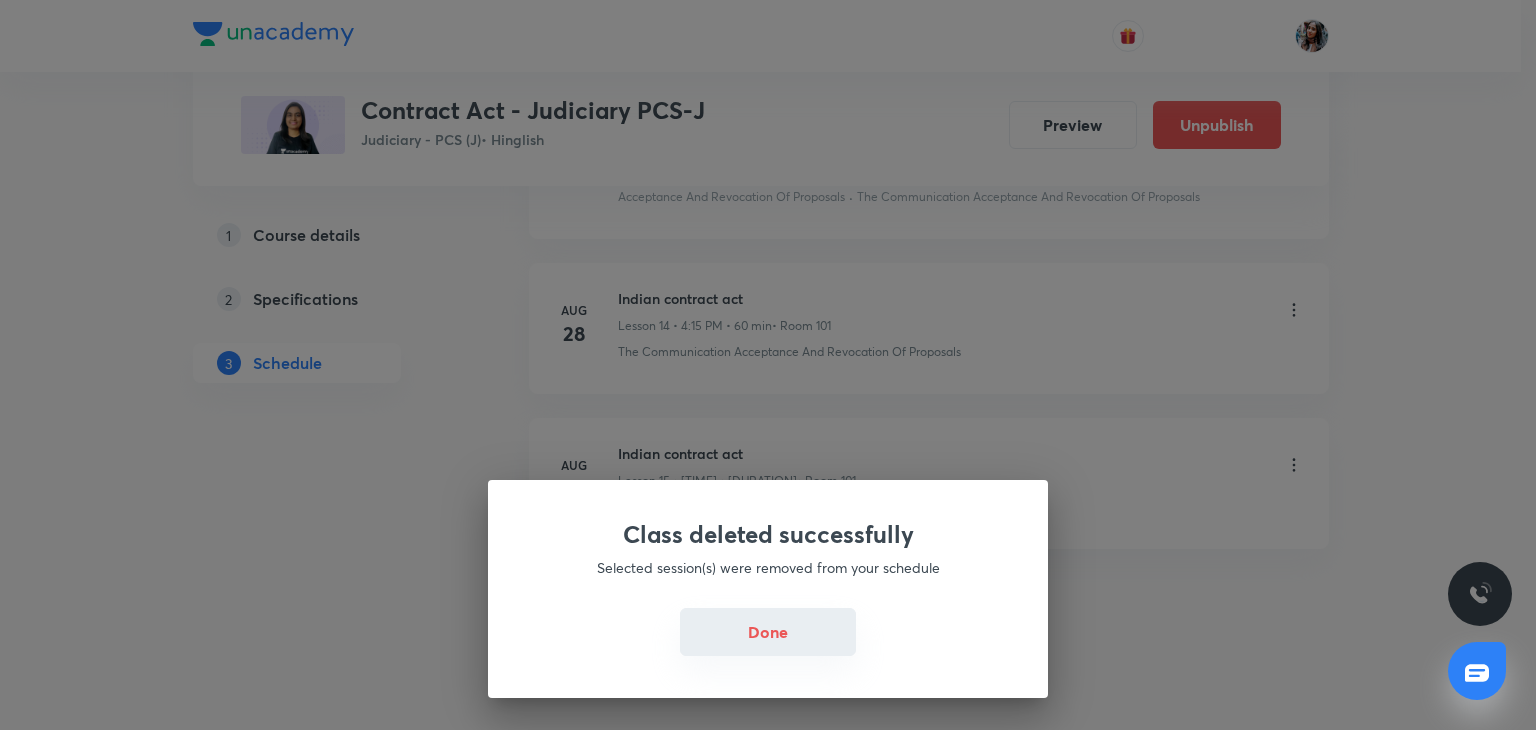 click on "Done" at bounding box center [768, 632] 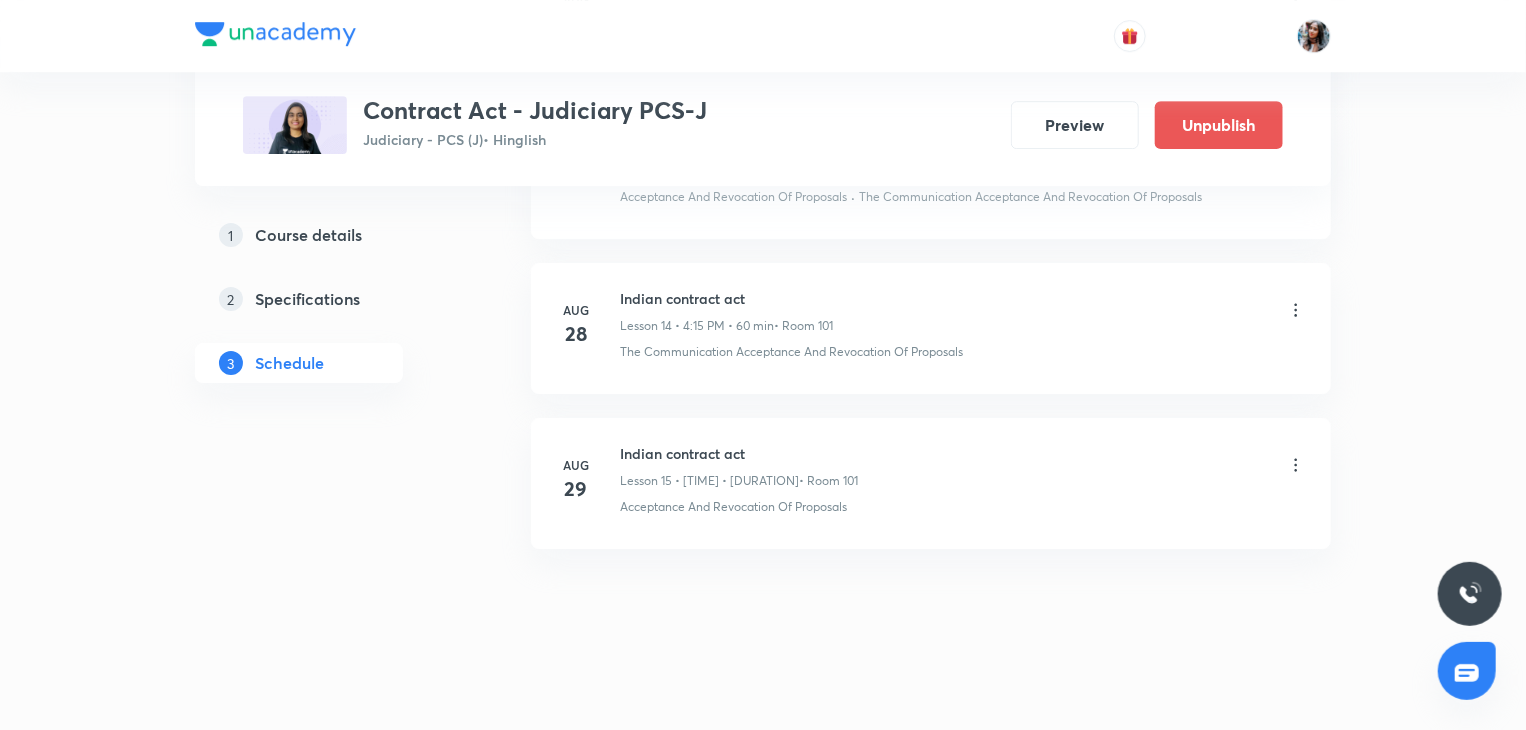 click 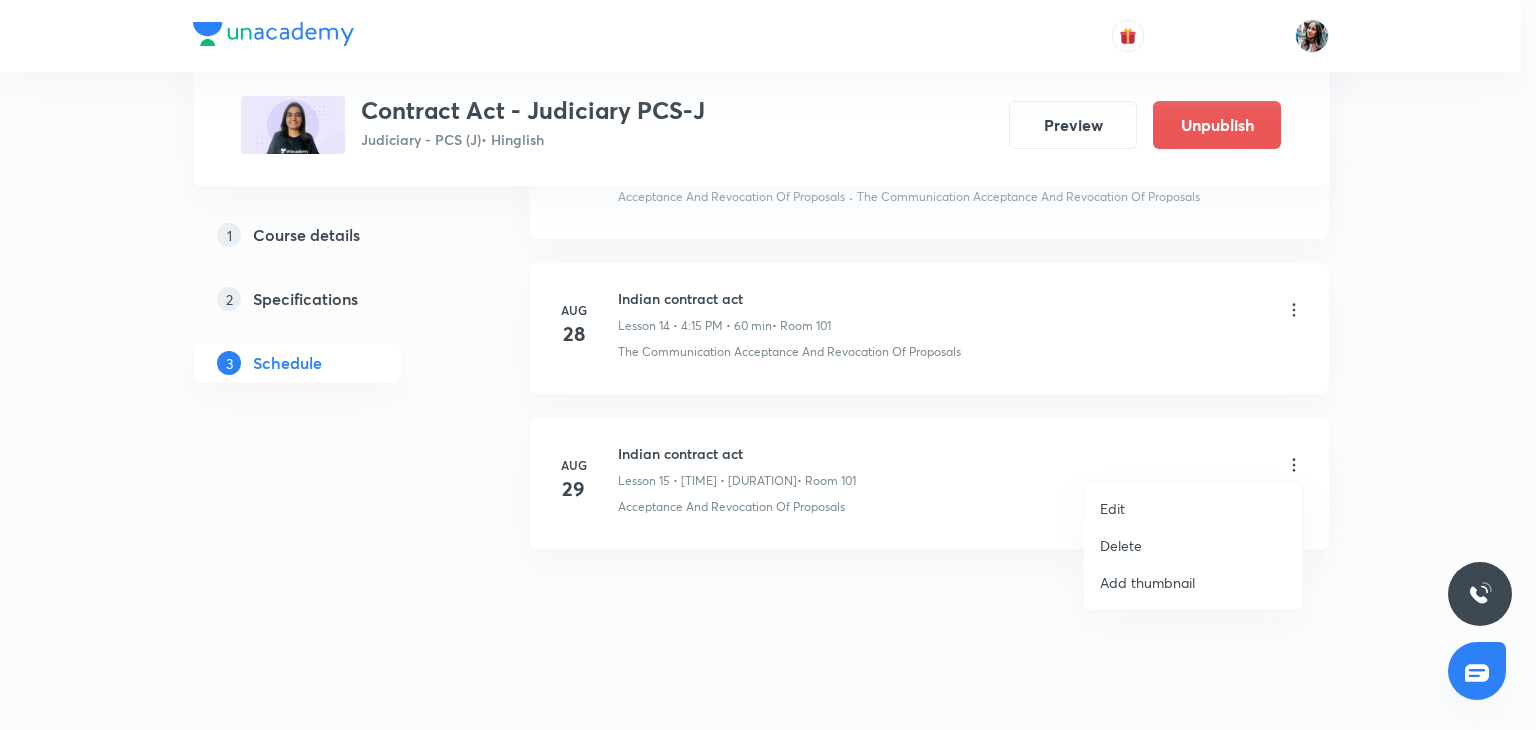 click on "Delete" at bounding box center [1121, 545] 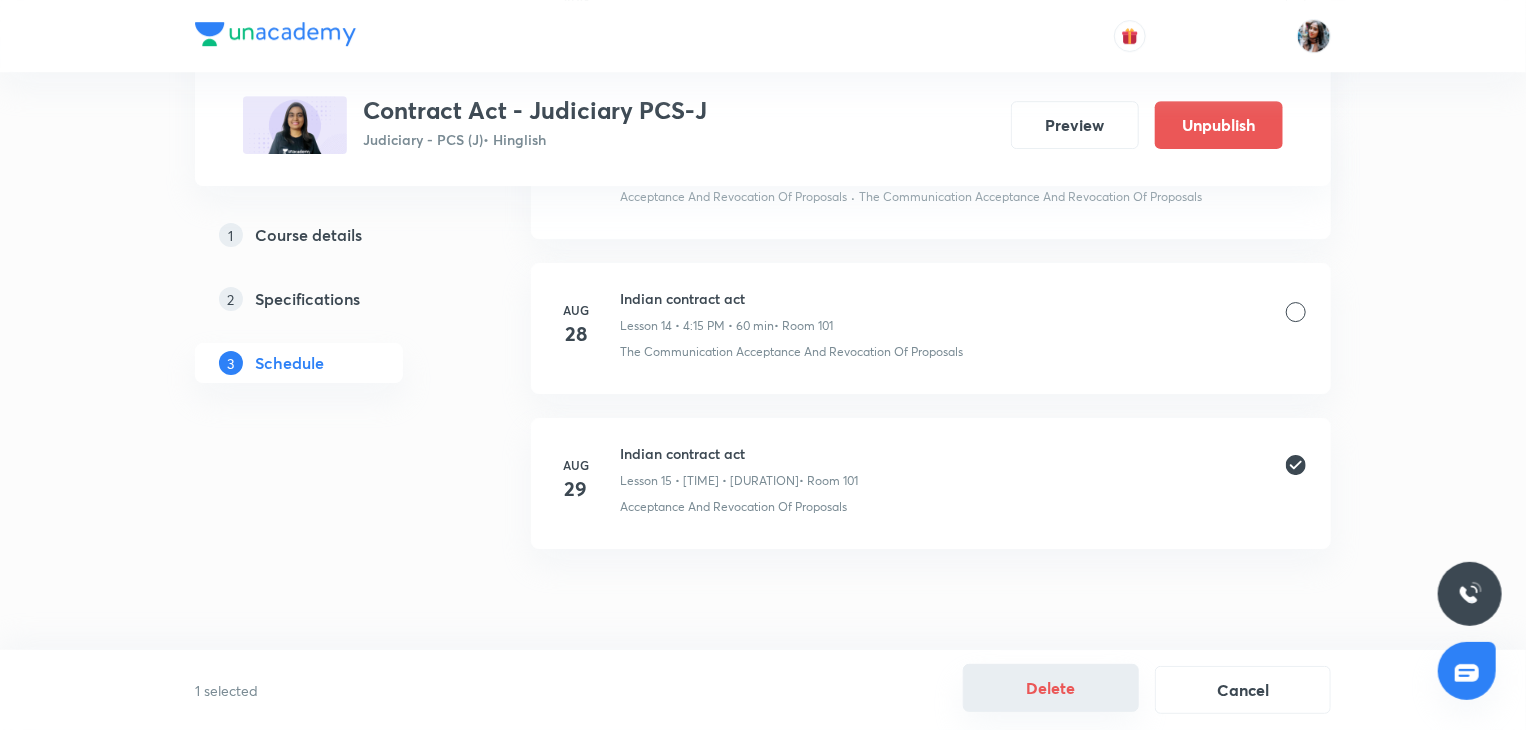 click on "Delete" at bounding box center [1051, 688] 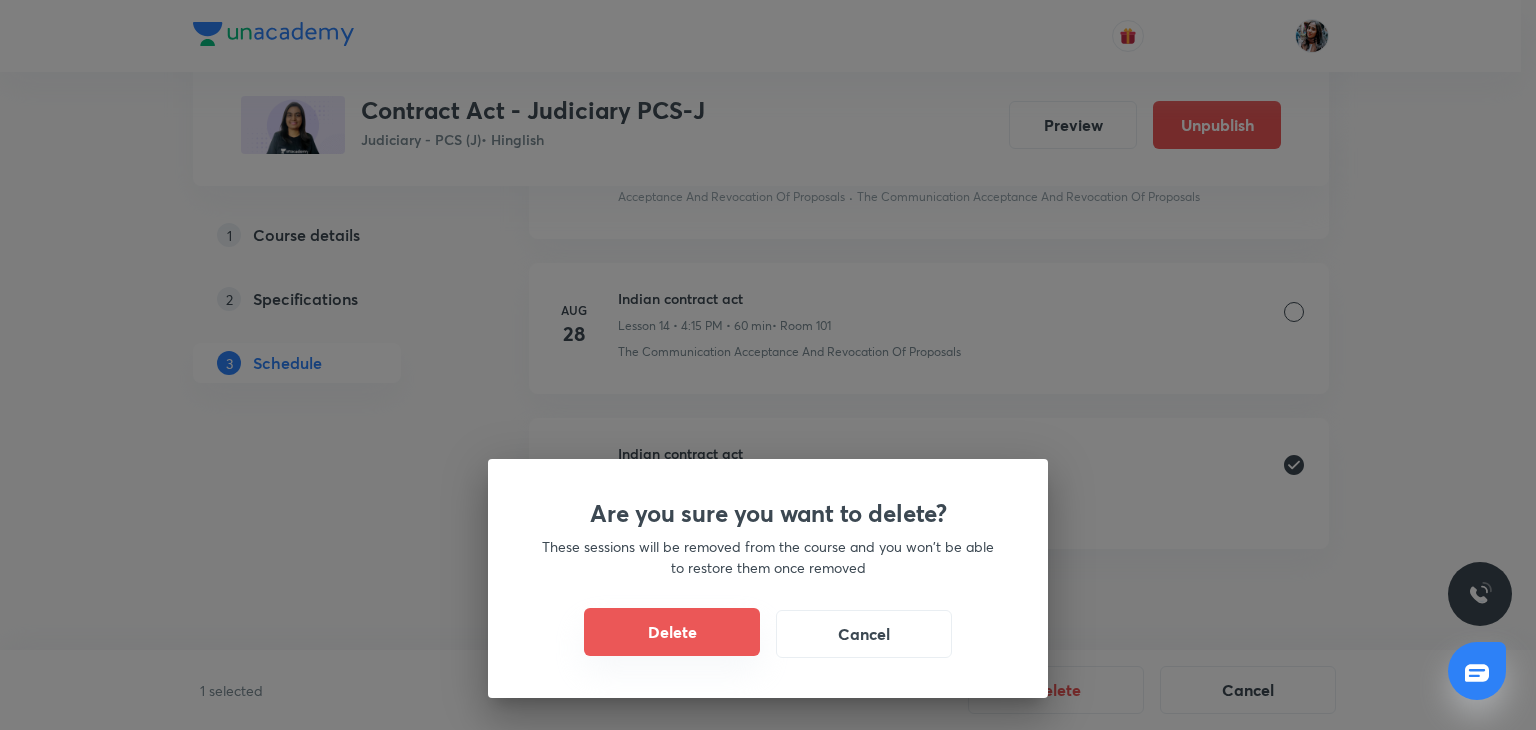 click on "Delete" at bounding box center [672, 632] 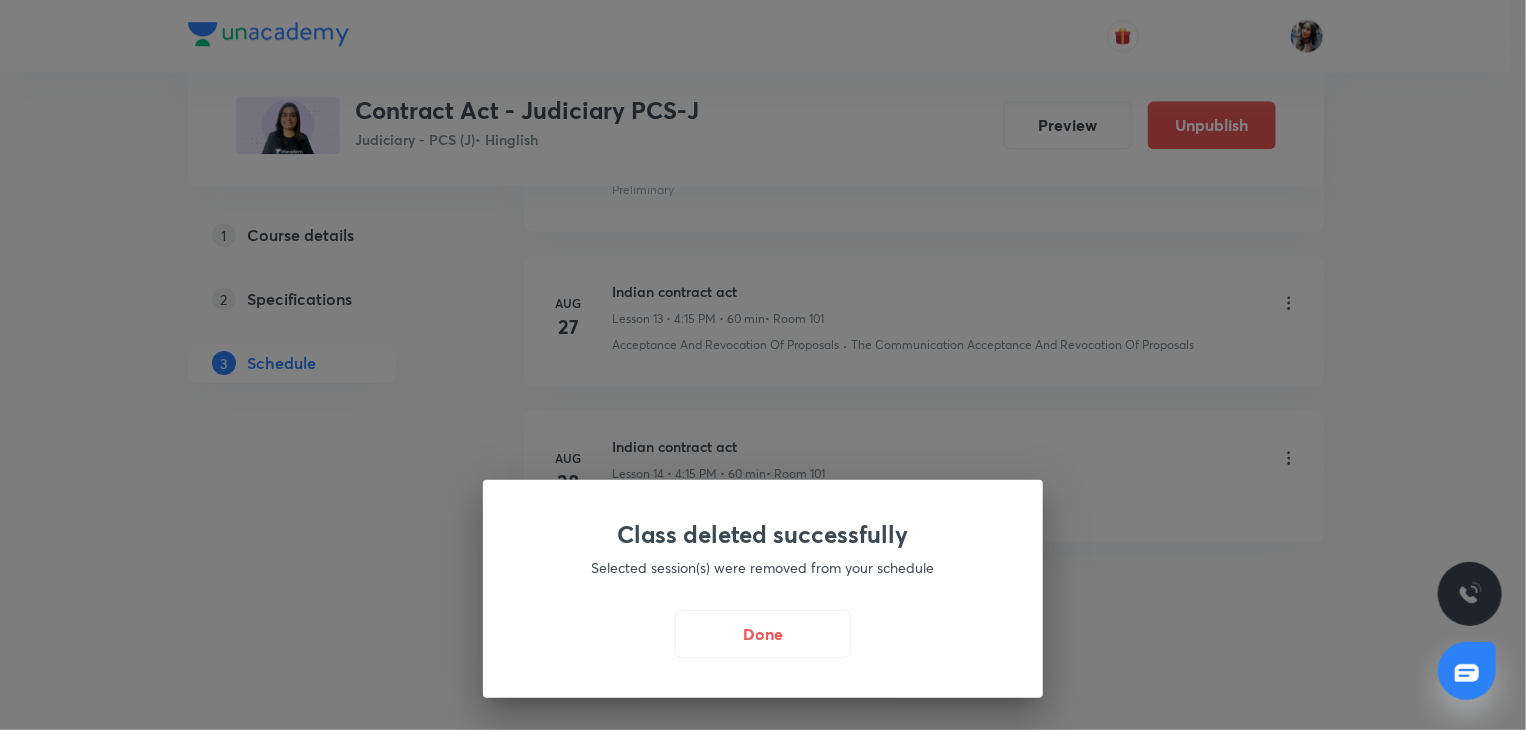 scroll, scrollTop: 3036, scrollLeft: 0, axis: vertical 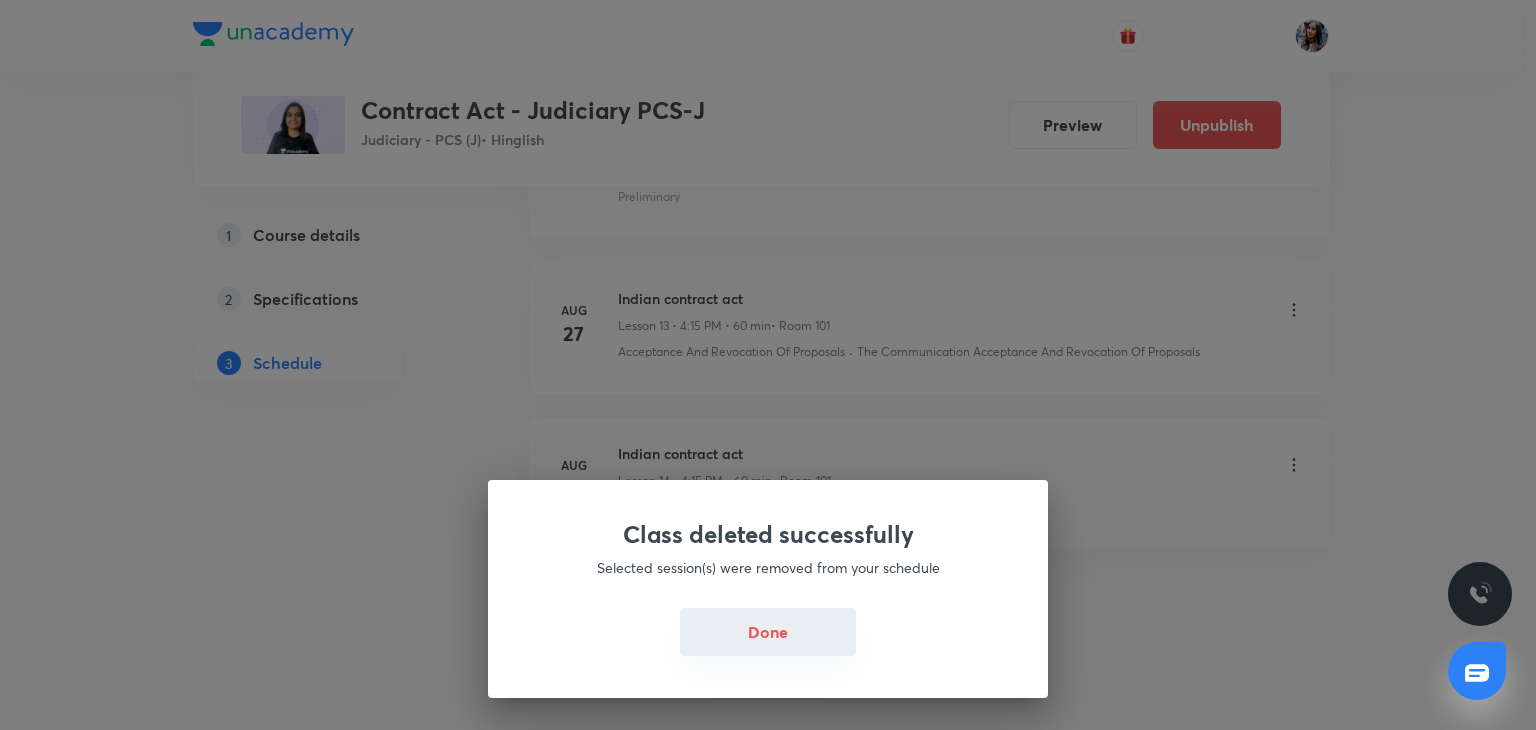 click on "Done" at bounding box center (768, 632) 